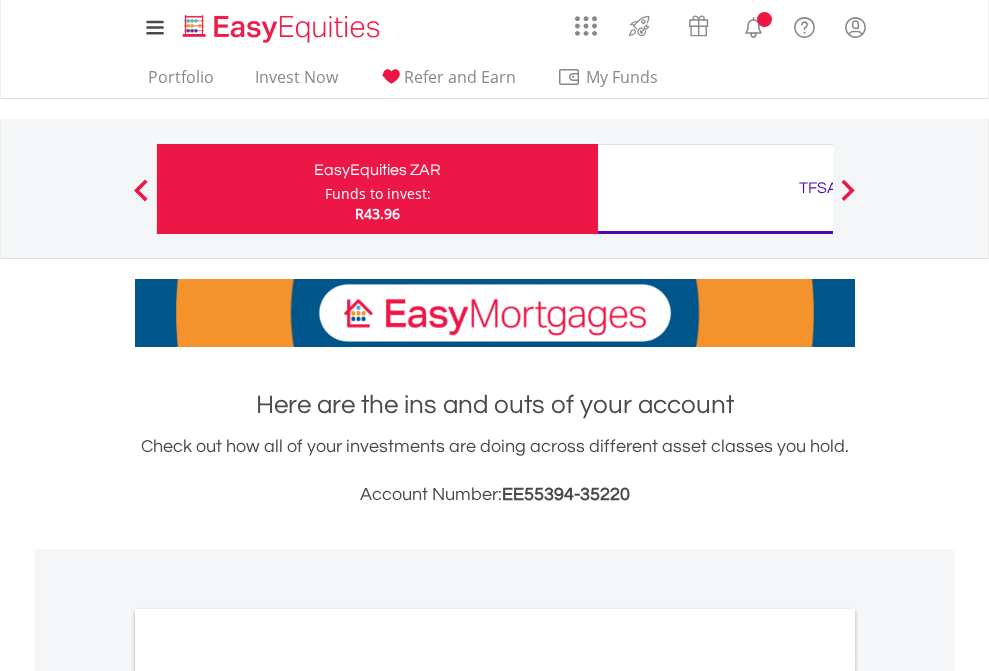 scroll, scrollTop: 0, scrollLeft: 0, axis: both 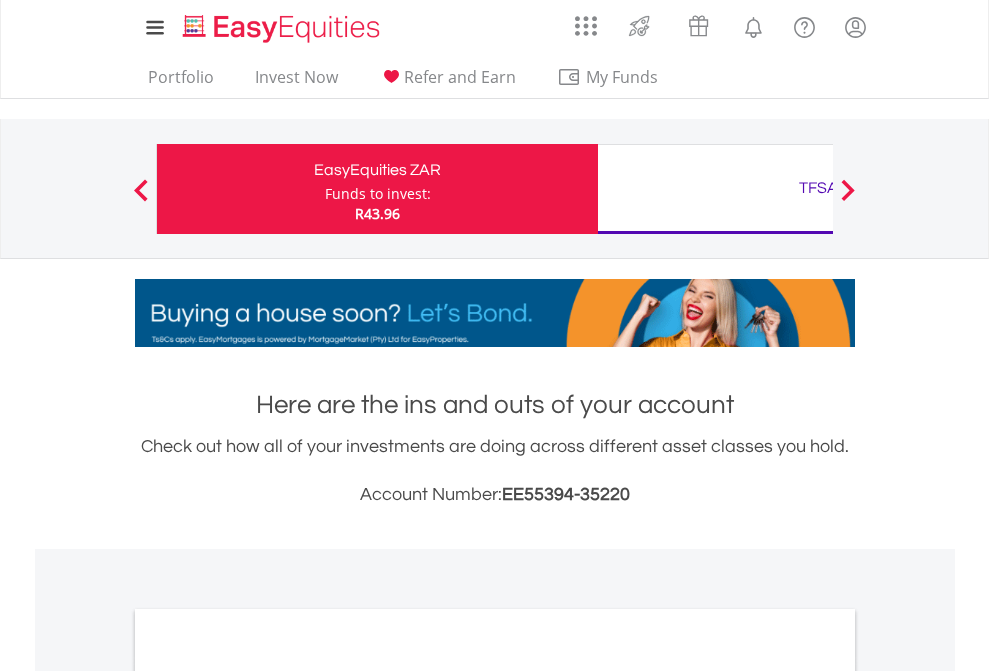 click on "Funds to invest:" at bounding box center [378, 194] 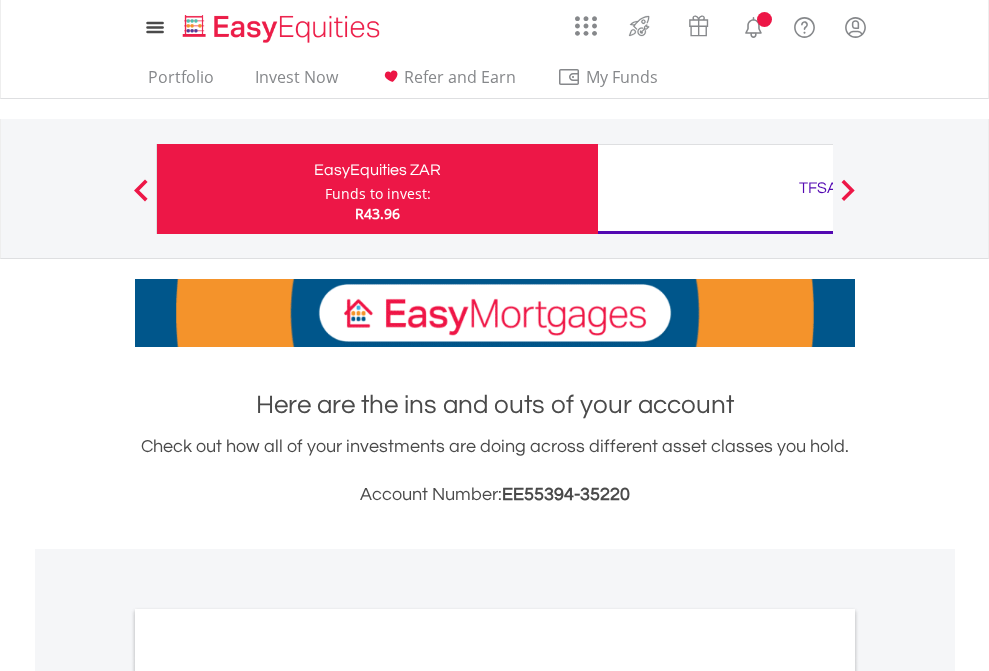 scroll, scrollTop: 0, scrollLeft: 0, axis: both 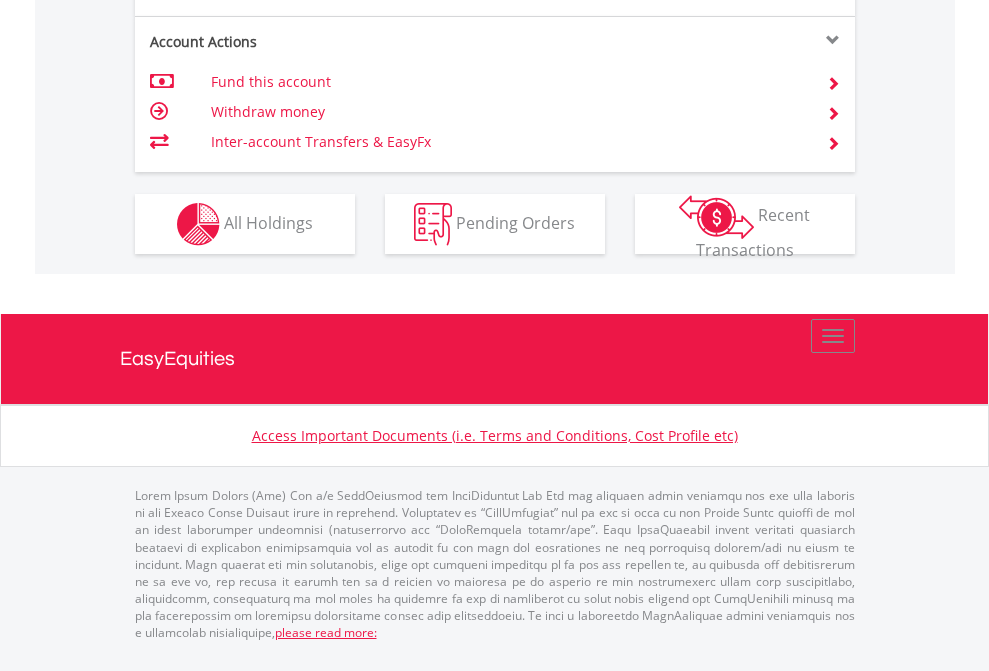 click on "Investment types" at bounding box center [706, -337] 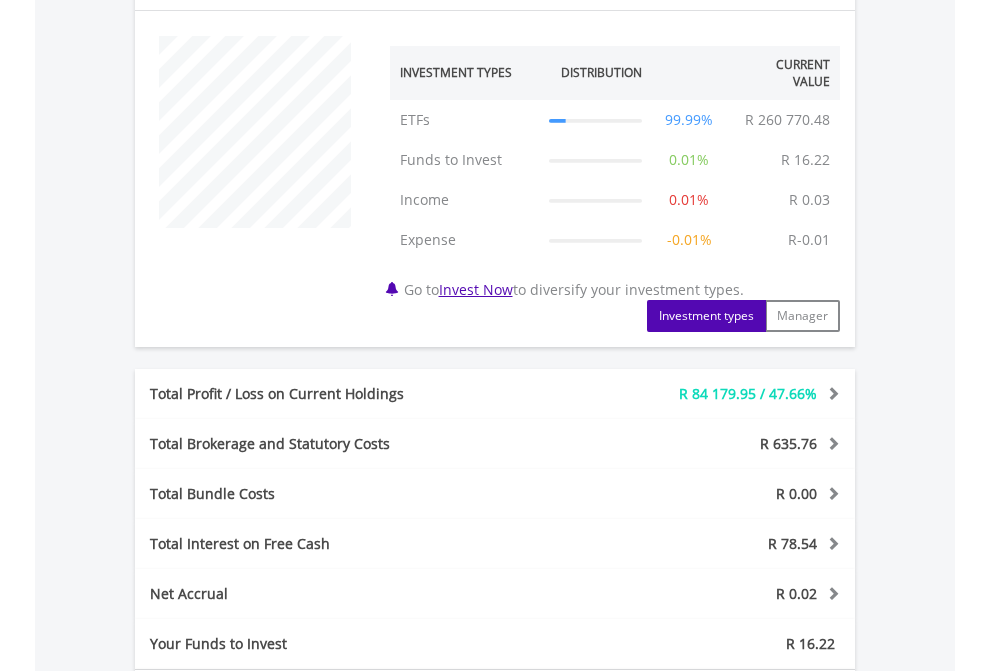 scroll, scrollTop: 1342, scrollLeft: 0, axis: vertical 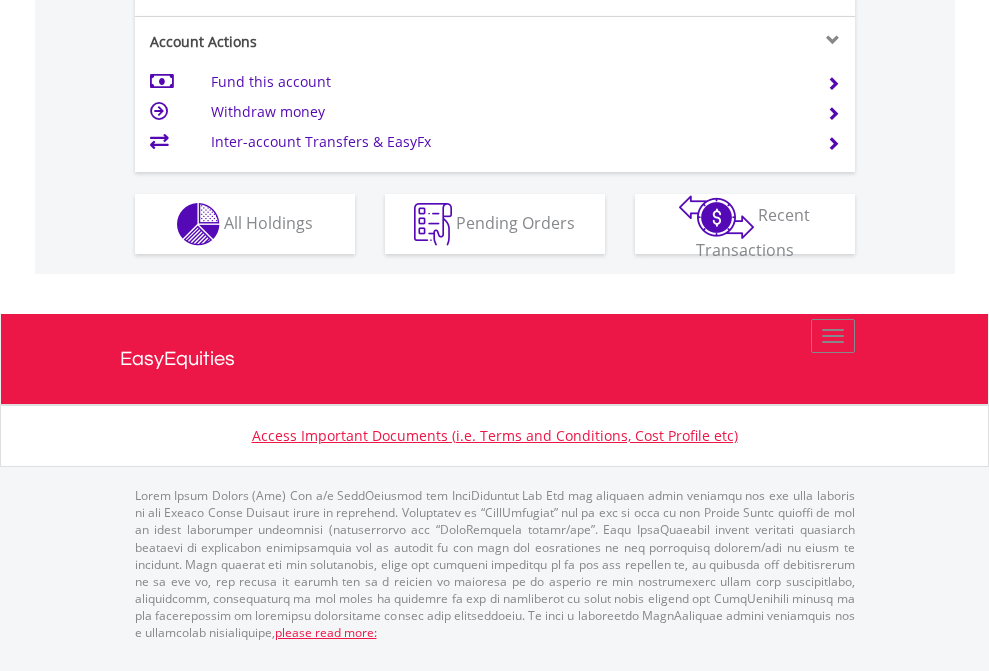 click on "Investment types" at bounding box center (706, -337) 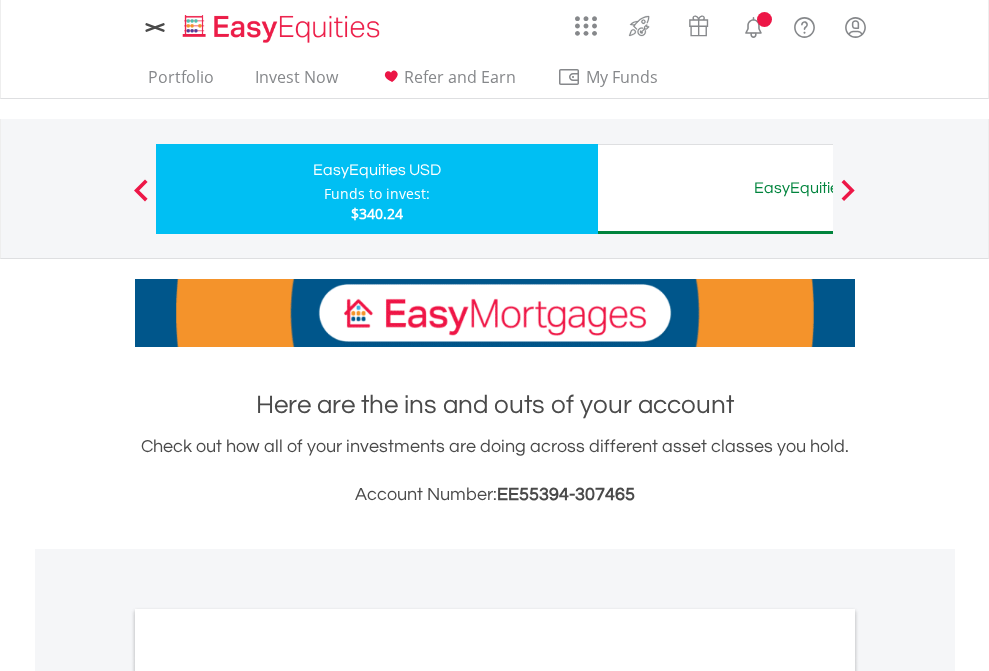 scroll, scrollTop: 0, scrollLeft: 0, axis: both 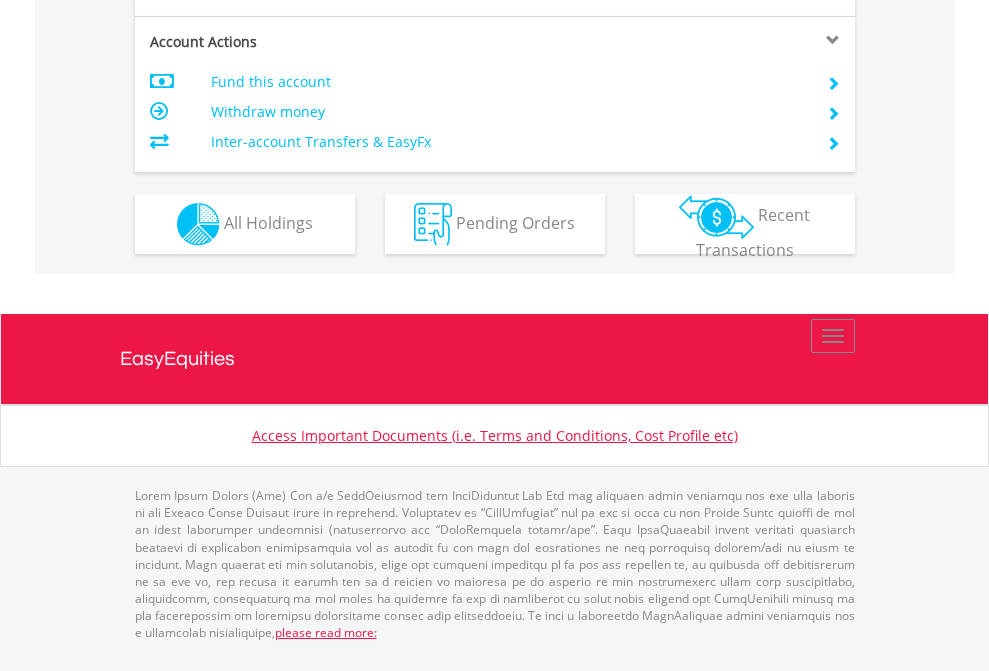 click on "Investment types" at bounding box center [706, -337] 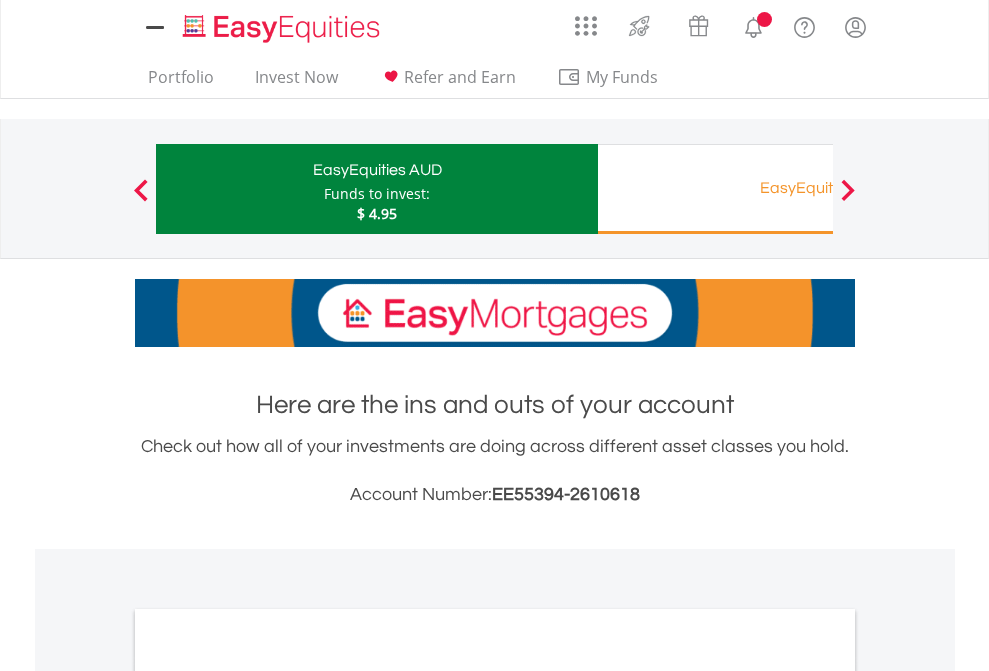 scroll, scrollTop: 0, scrollLeft: 0, axis: both 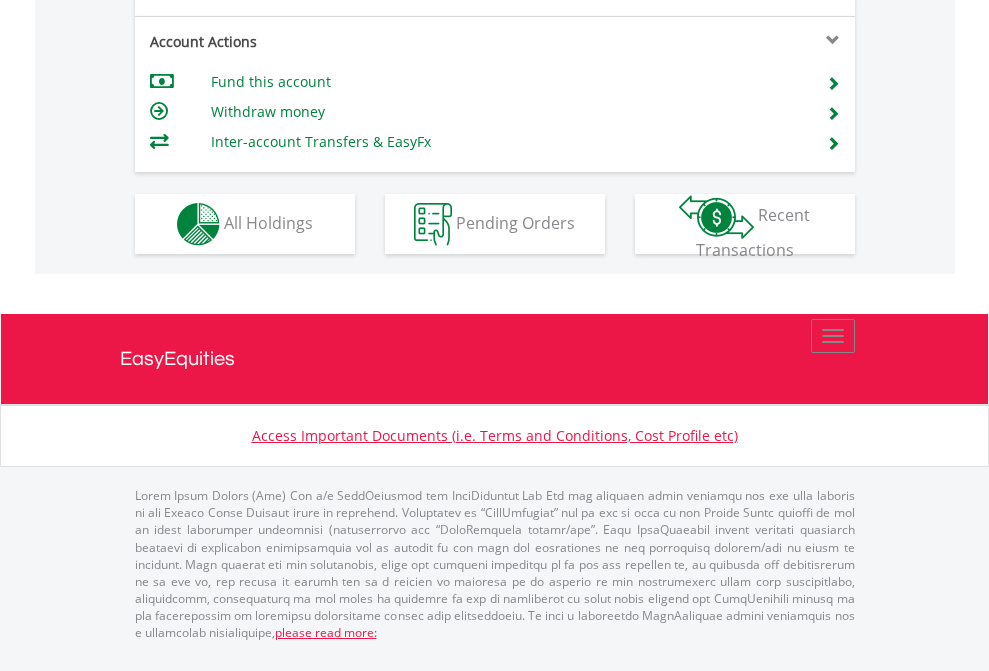 click on "Investment types" at bounding box center [706, -337] 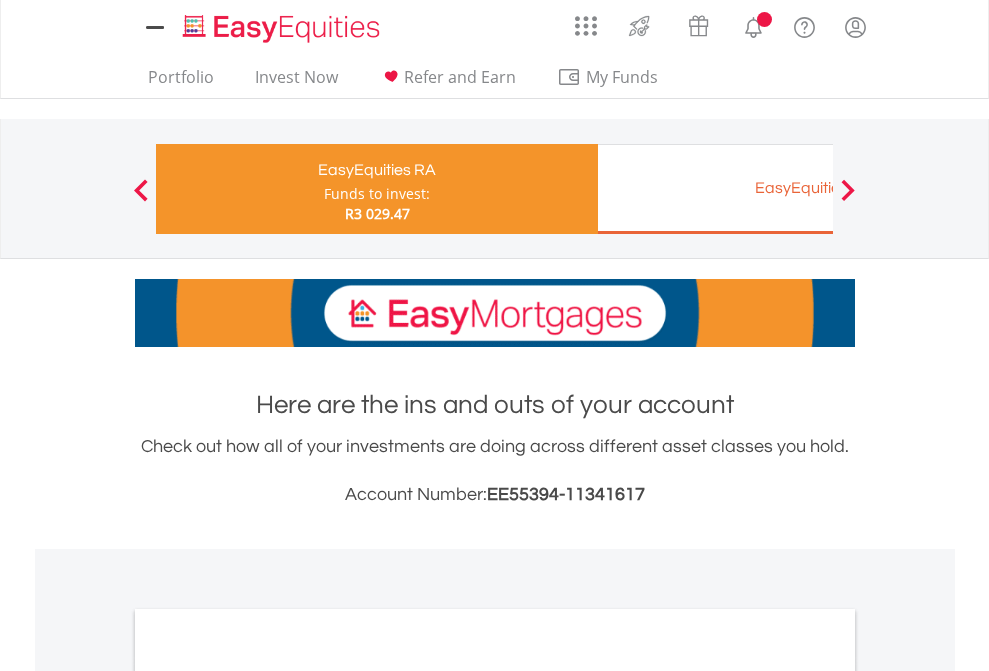 scroll, scrollTop: 0, scrollLeft: 0, axis: both 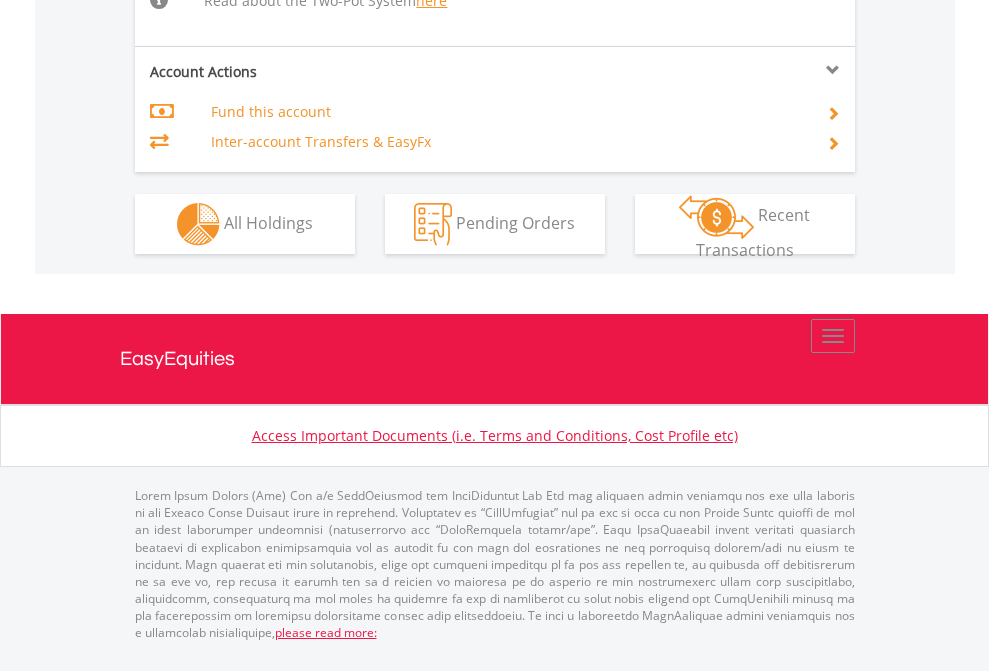 click on "Investment types" at bounding box center (706, -498) 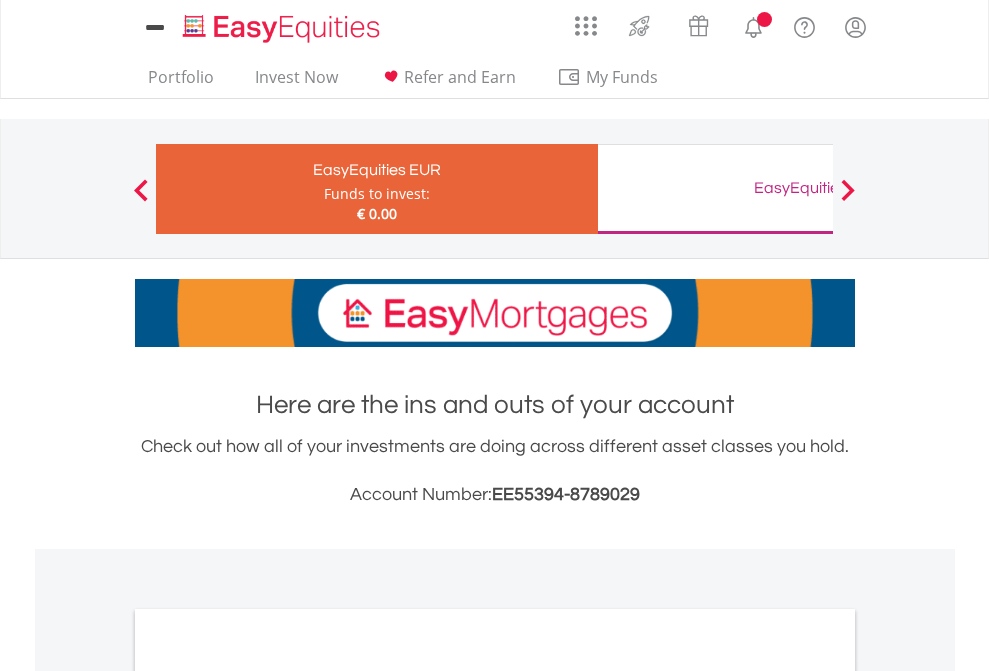 scroll, scrollTop: 0, scrollLeft: 0, axis: both 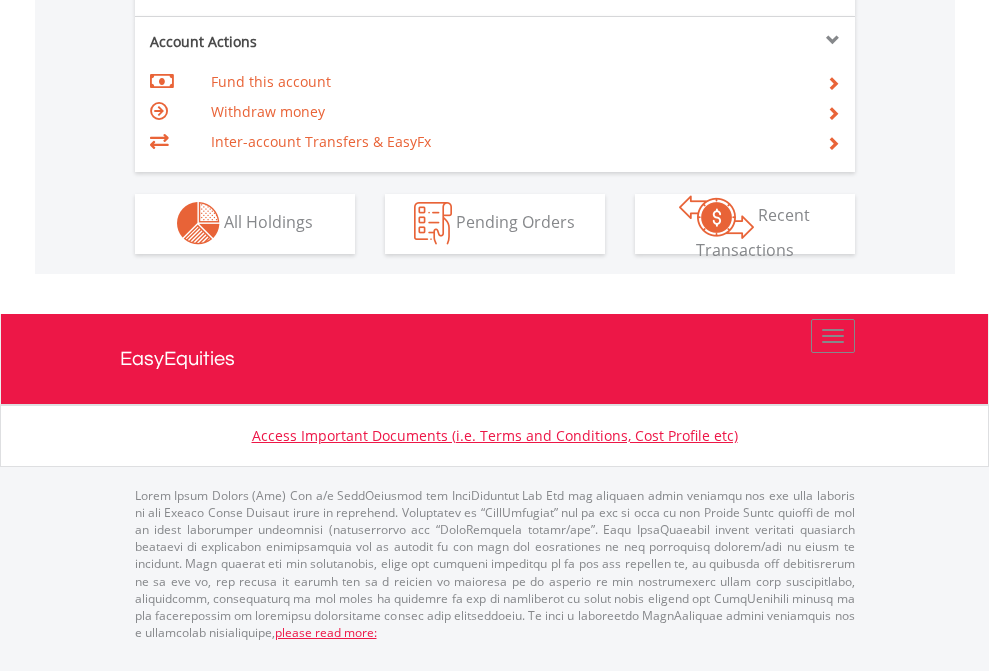 click on "Investment types" at bounding box center (706, -353) 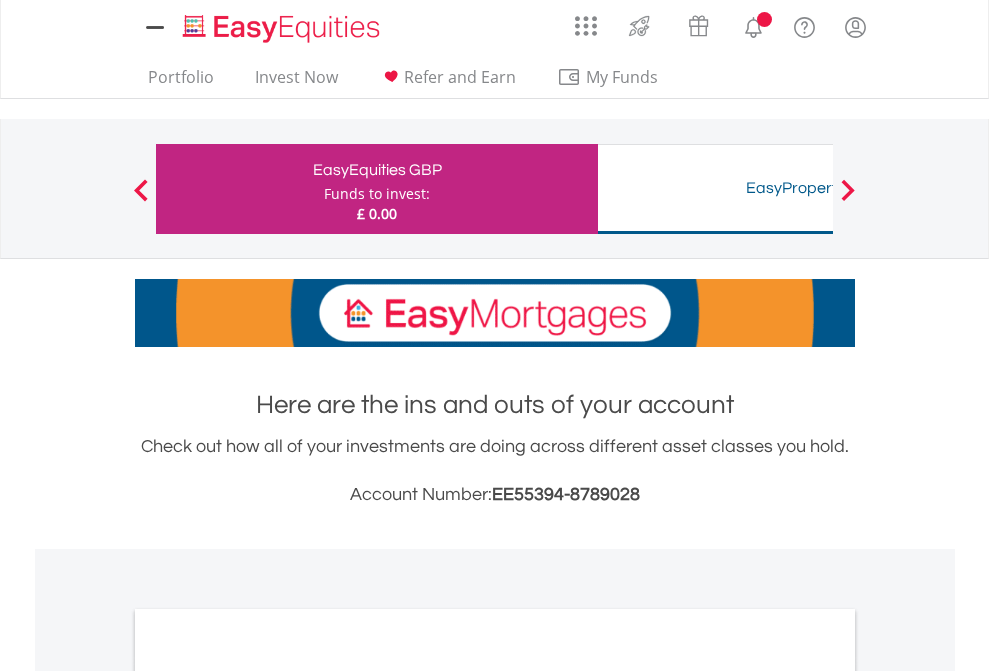 scroll, scrollTop: 0, scrollLeft: 0, axis: both 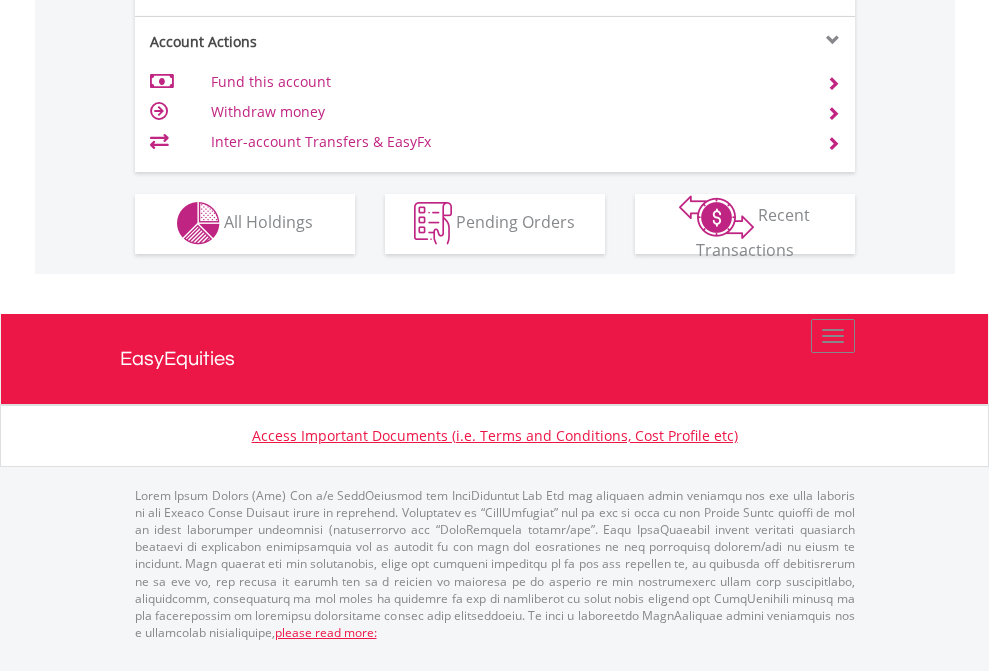 click on "Investment types" at bounding box center (706, -353) 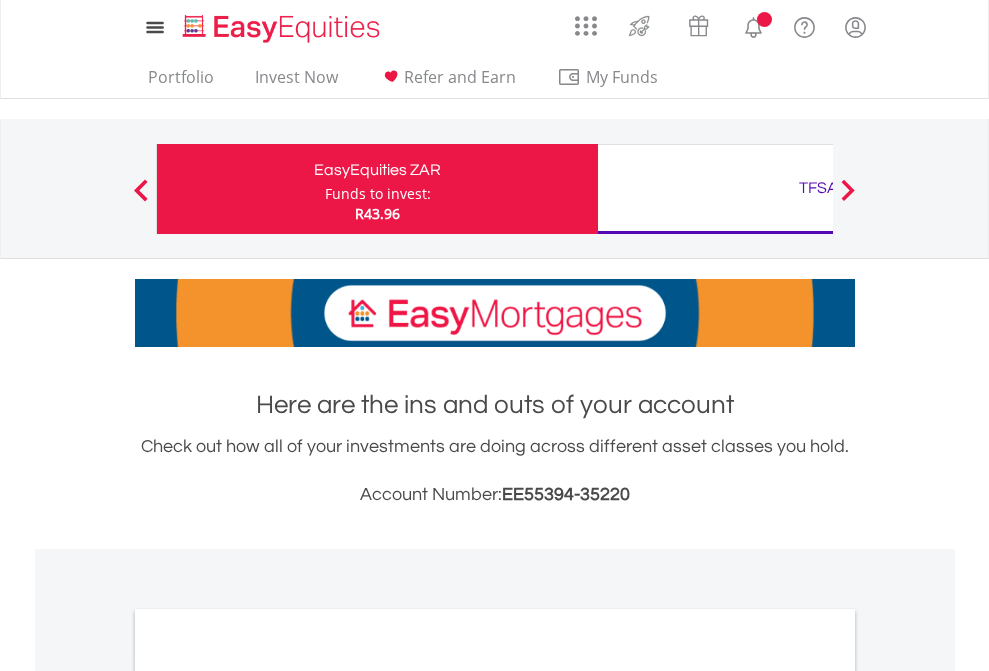 scroll, scrollTop: 1202, scrollLeft: 0, axis: vertical 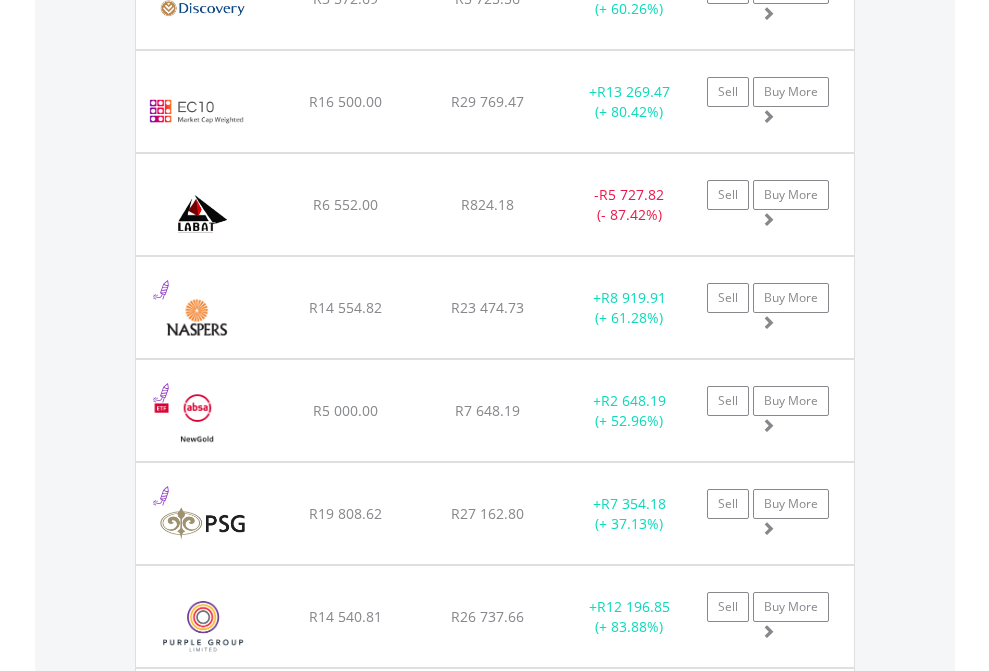 click on "TFSA" at bounding box center [818, -2196] 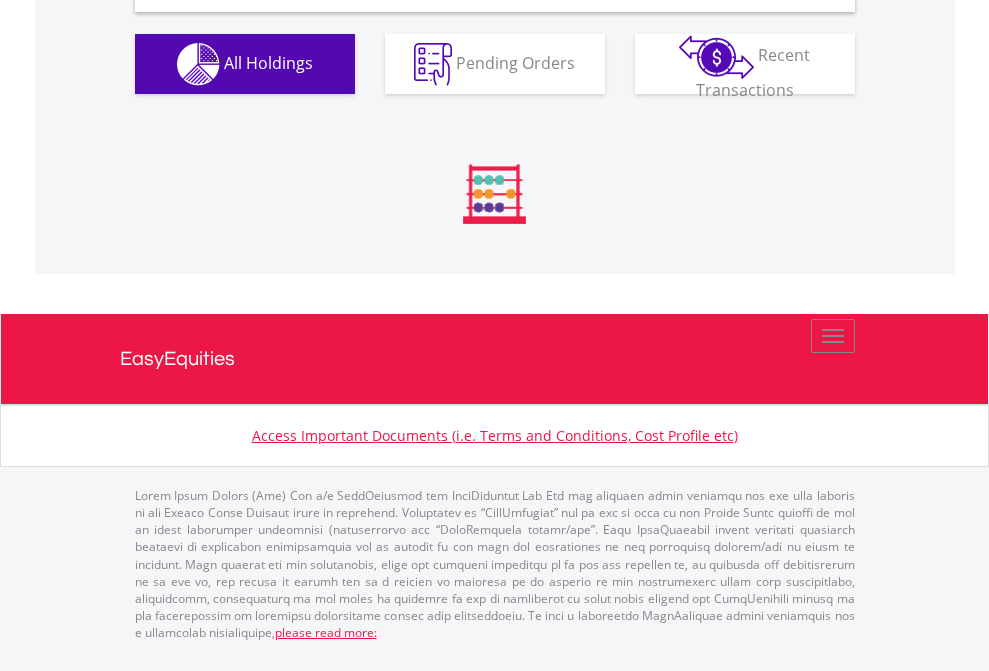 scroll, scrollTop: 1933, scrollLeft: 0, axis: vertical 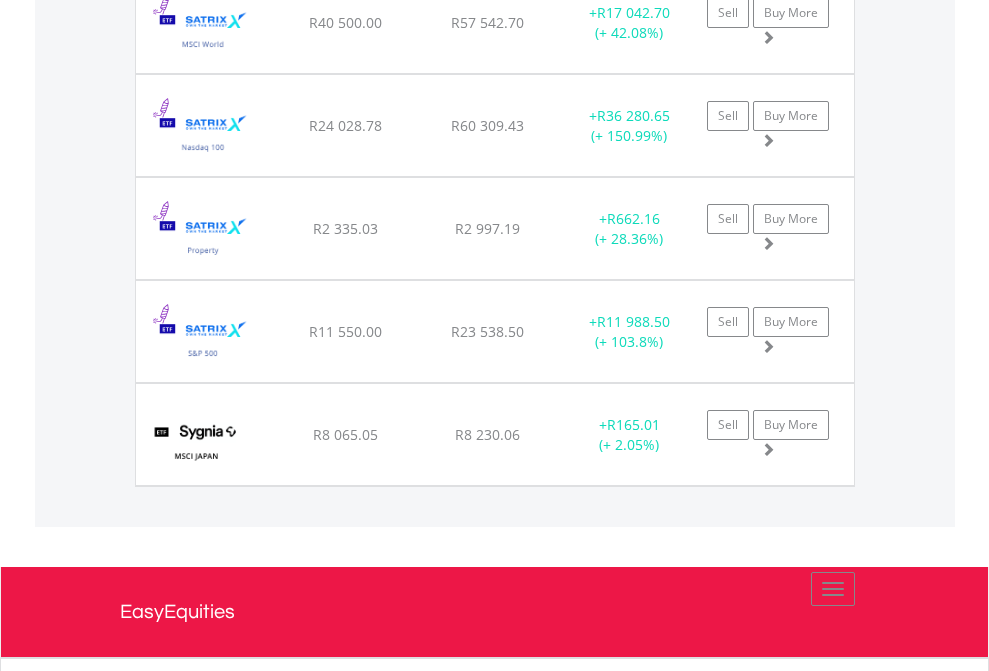 click on "EasyEquities USD" at bounding box center (818, -1745) 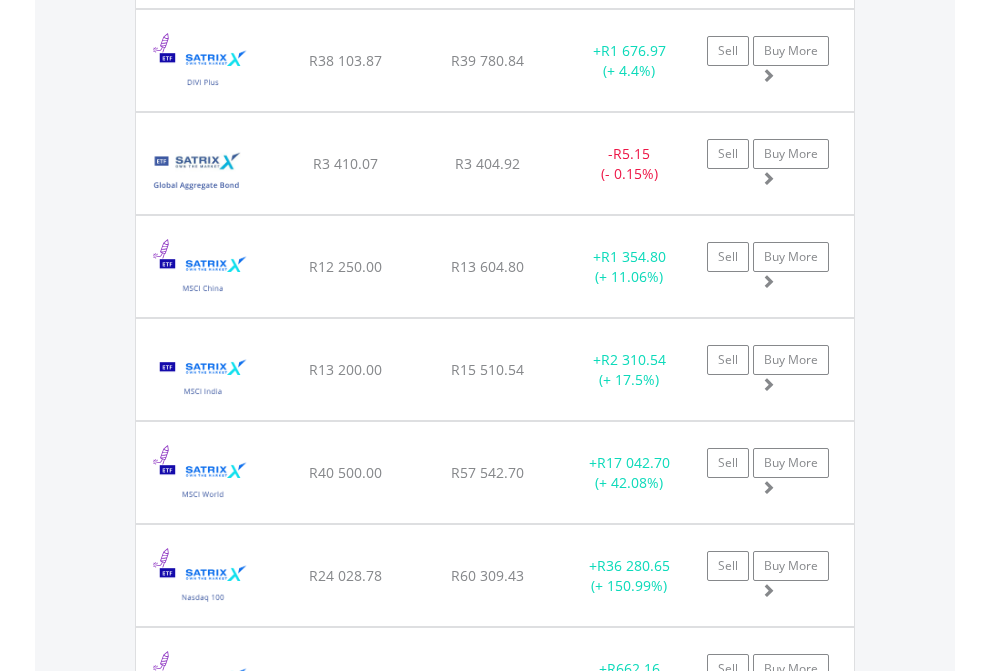 scroll, scrollTop: 144, scrollLeft: 0, axis: vertical 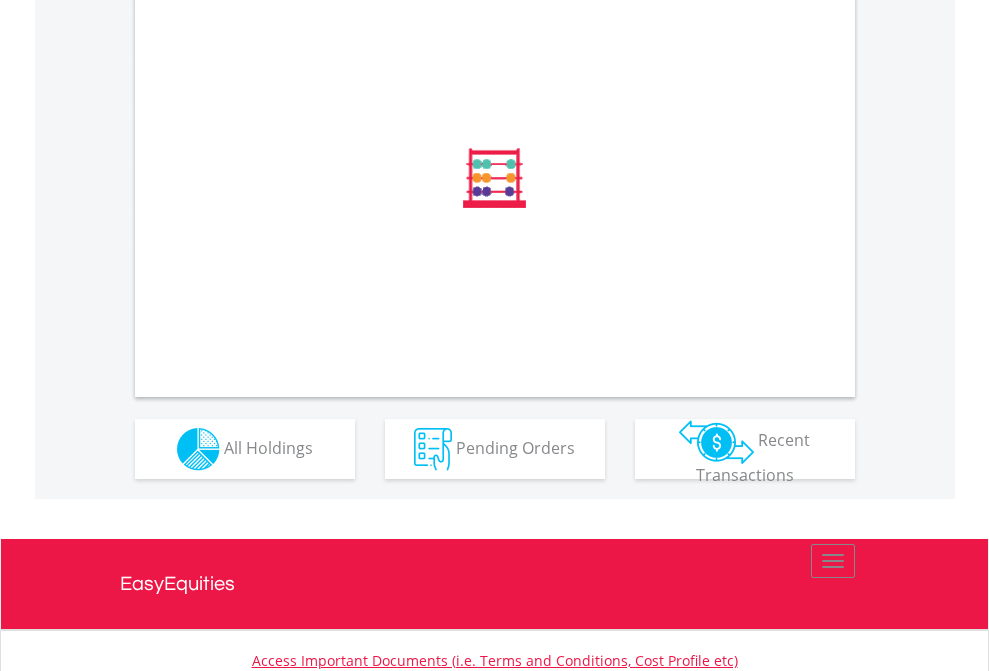 click on "All Holdings" at bounding box center [268, 447] 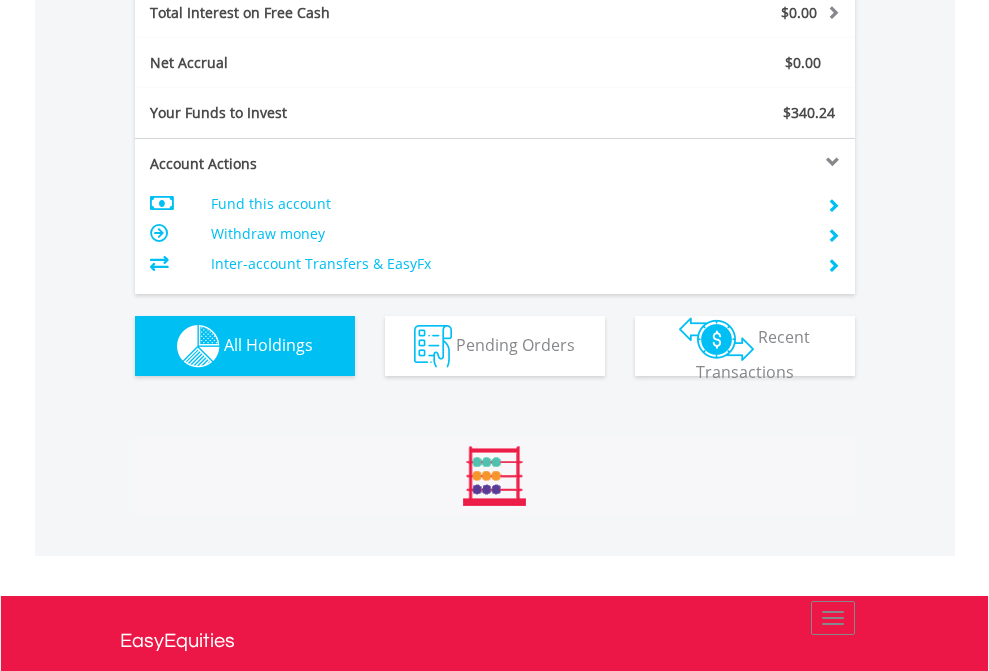 scroll, scrollTop: 999808, scrollLeft: 999687, axis: both 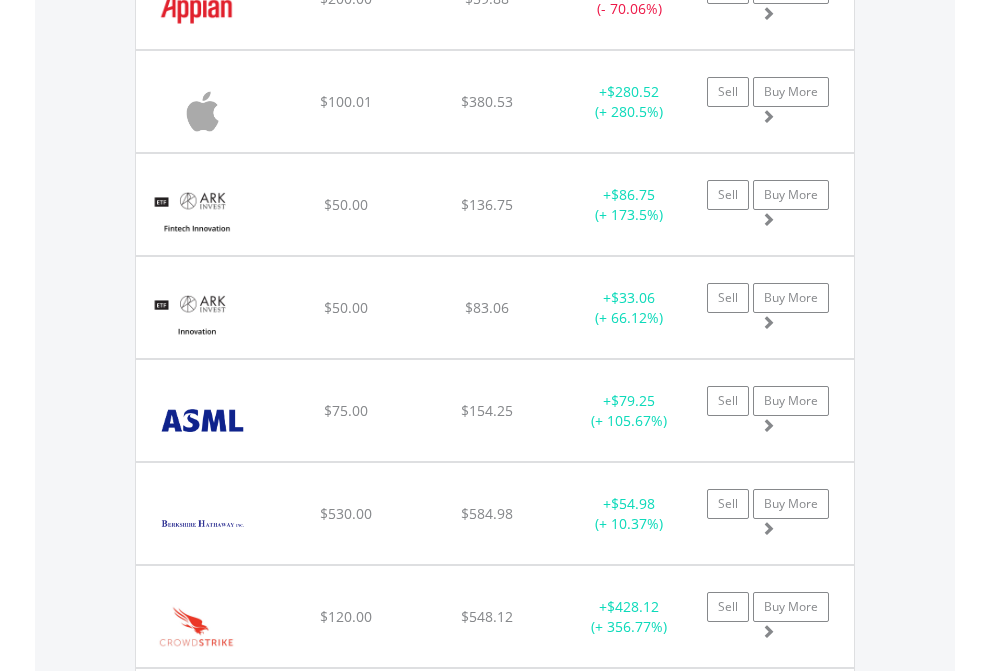click on "EasyEquities AUD" at bounding box center [818, -2116] 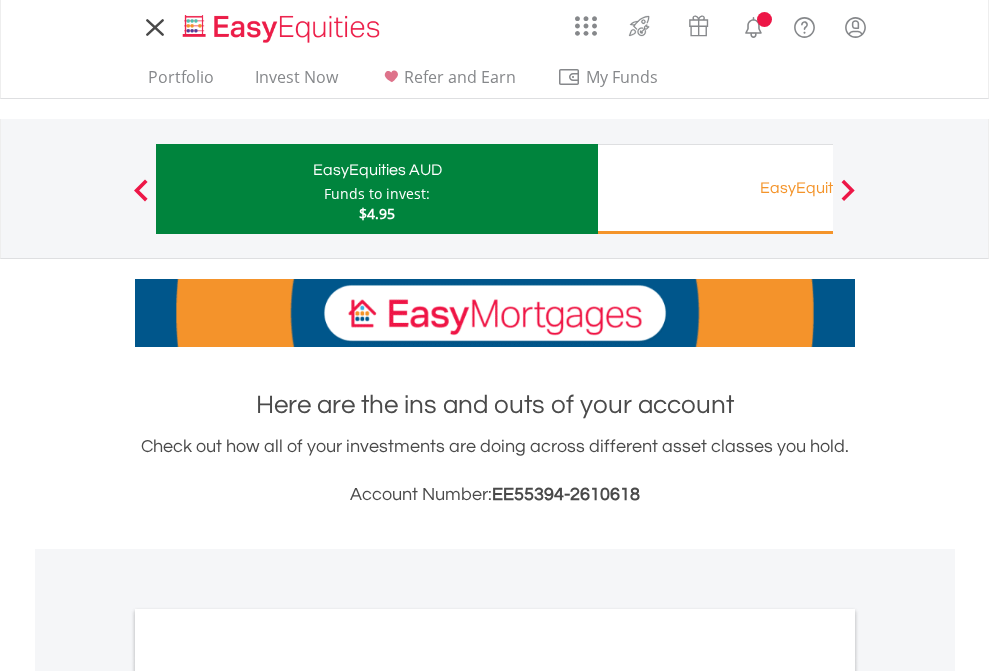 scroll, scrollTop: 0, scrollLeft: 0, axis: both 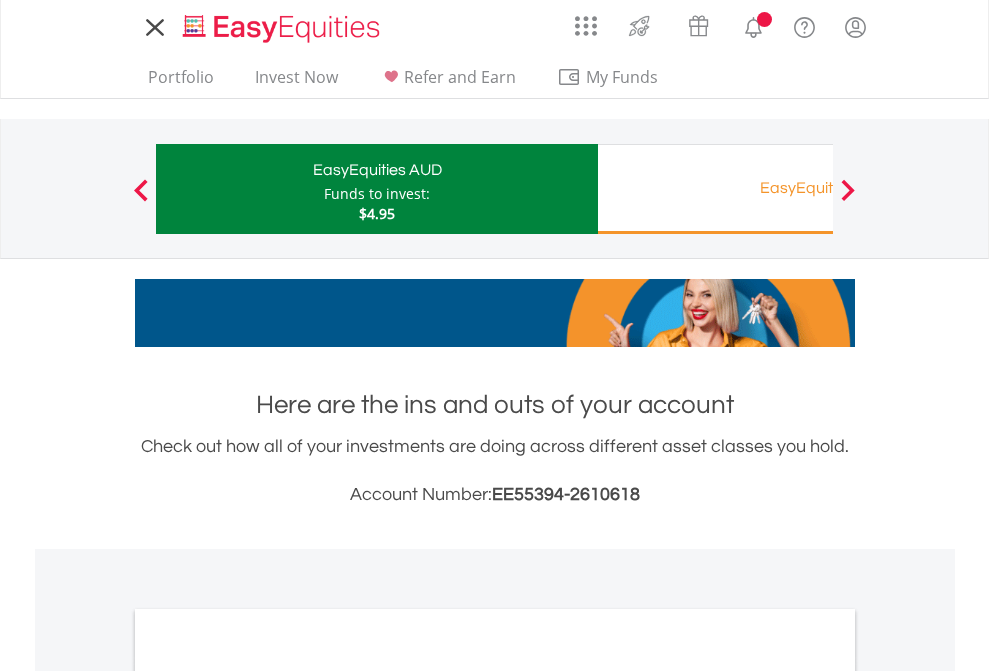 click on "All Holdings" at bounding box center [268, 1096] 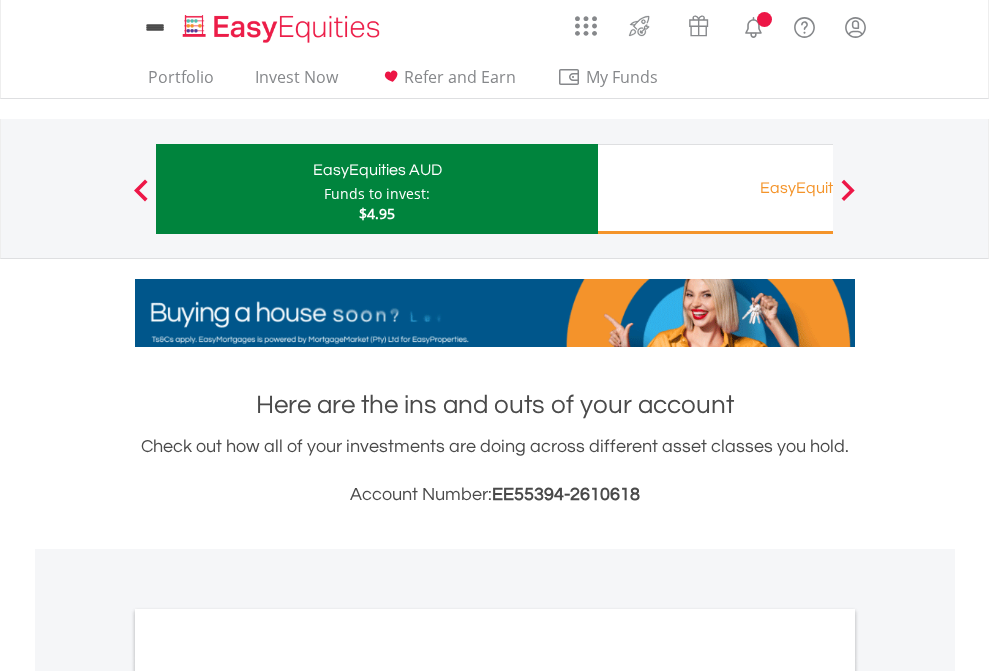 scroll, scrollTop: 1202, scrollLeft: 0, axis: vertical 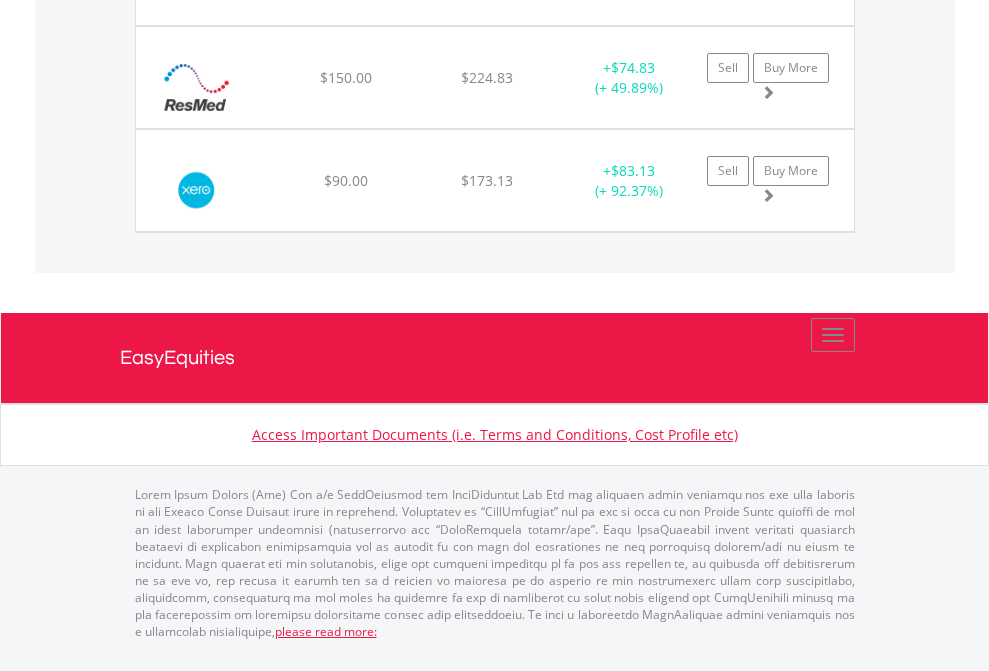 click on "EasyEquities RA" at bounding box center [818, -1957] 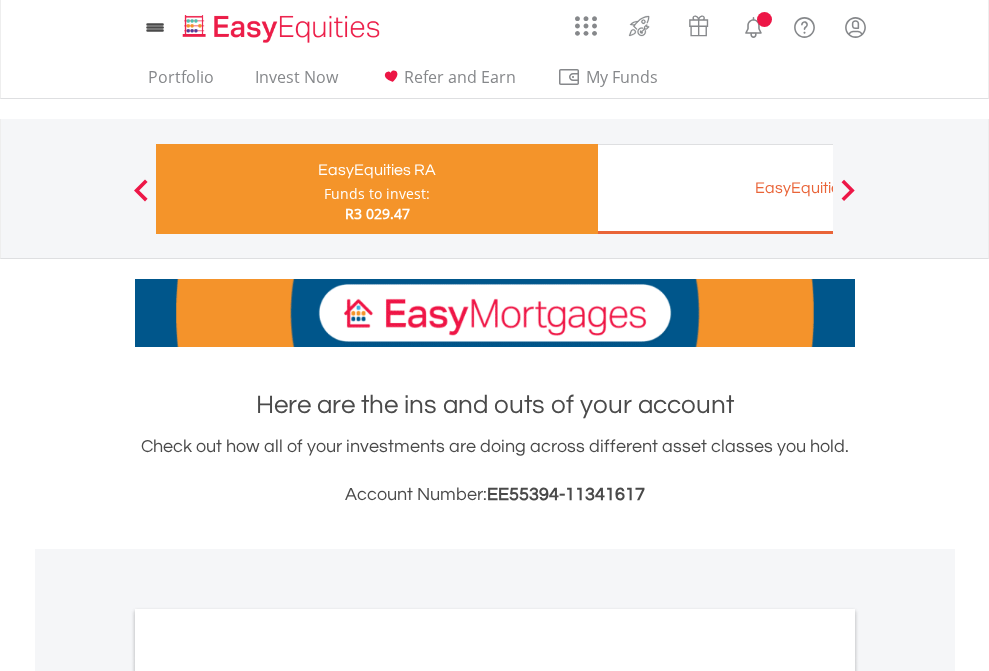 scroll, scrollTop: 0, scrollLeft: 0, axis: both 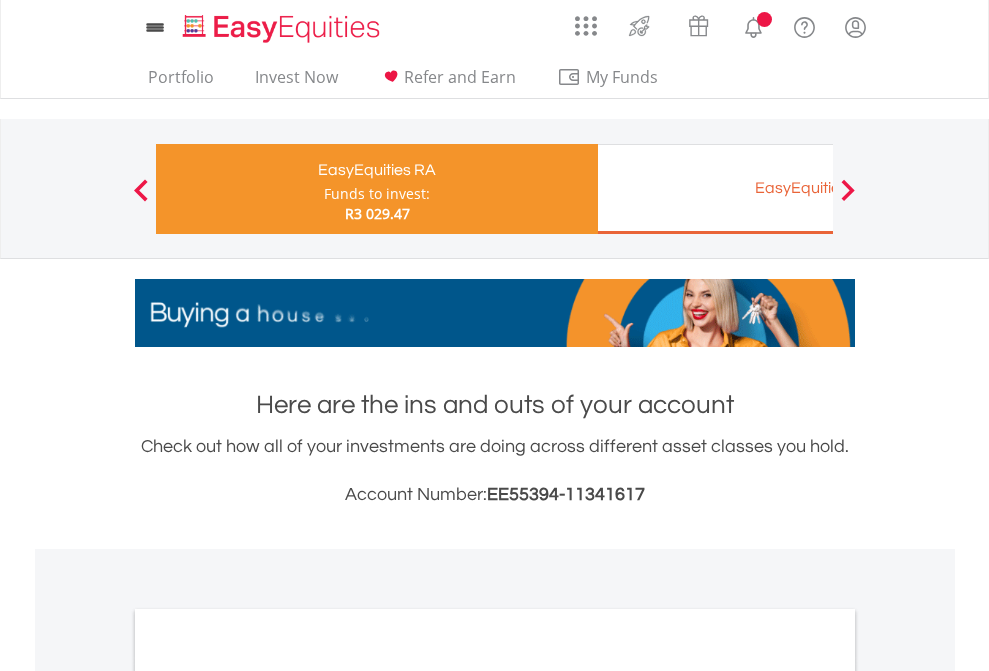 click on "All Holdings" at bounding box center (268, 1066) 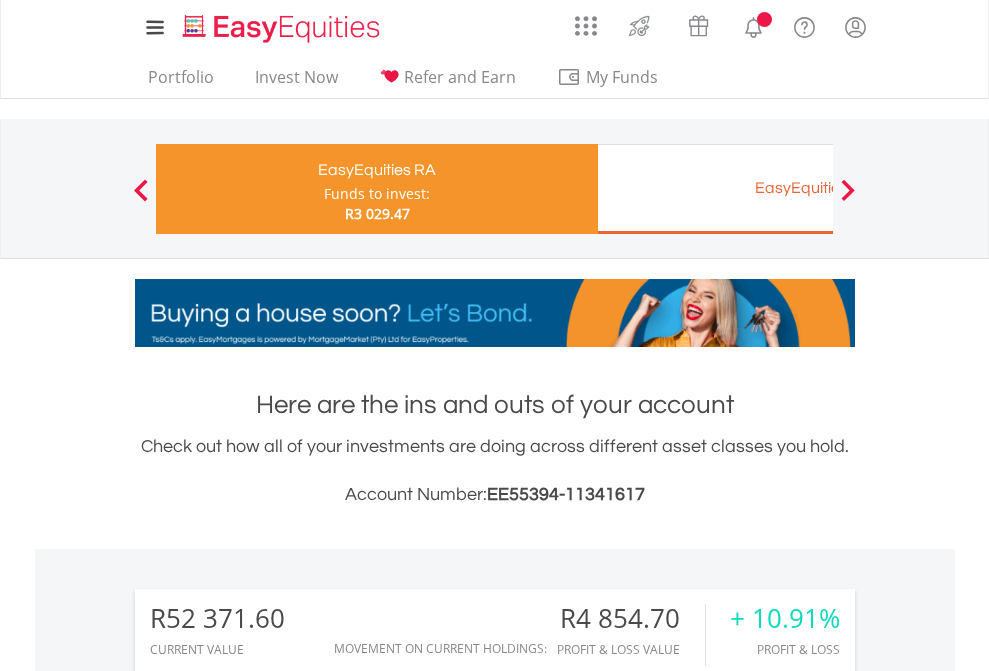 scroll, scrollTop: 1202, scrollLeft: 0, axis: vertical 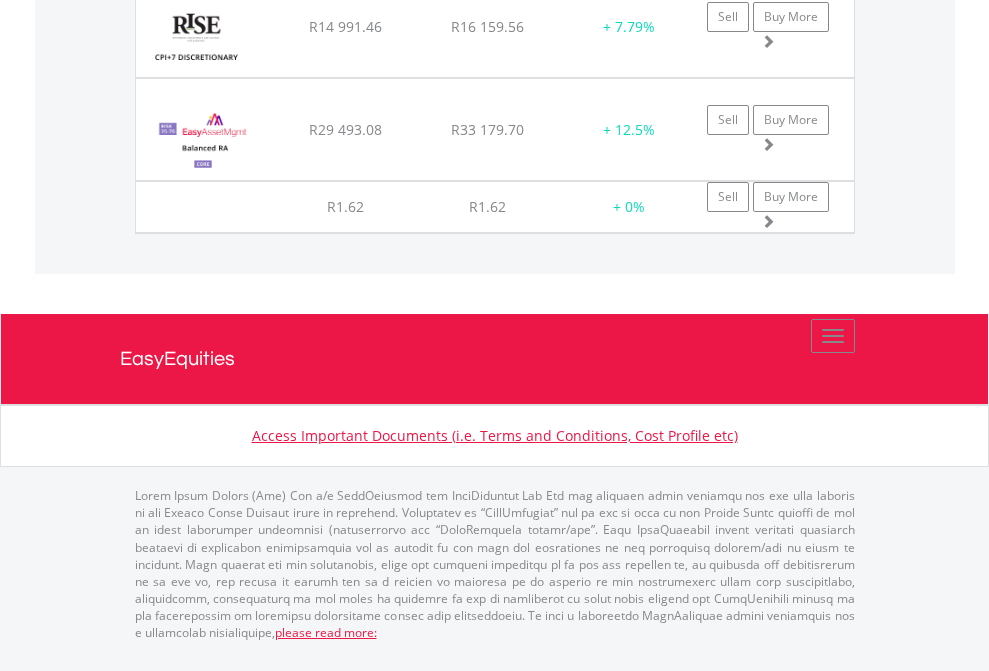 click on "EasyEquities EUR" at bounding box center [818, -1505] 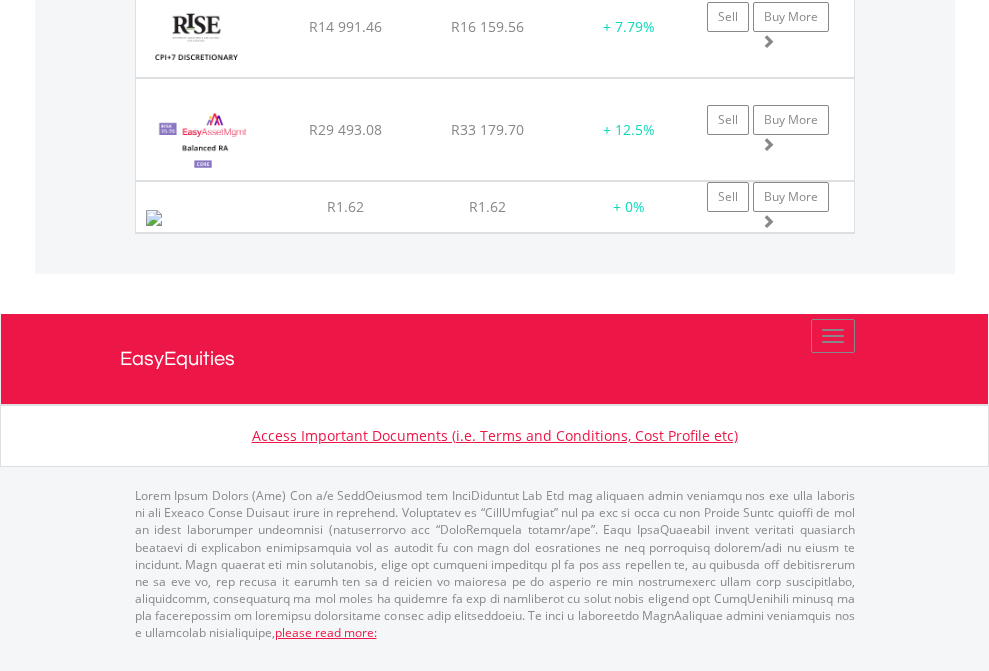 scroll, scrollTop: 144, scrollLeft: 0, axis: vertical 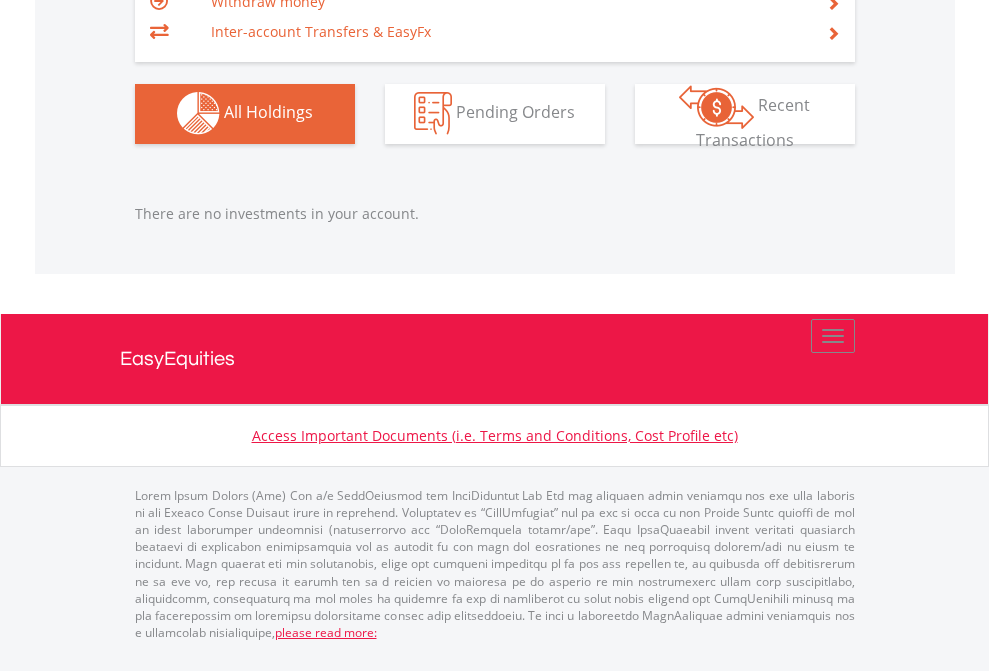 click on "EasyEquities GBP" at bounding box center (818, -1142) 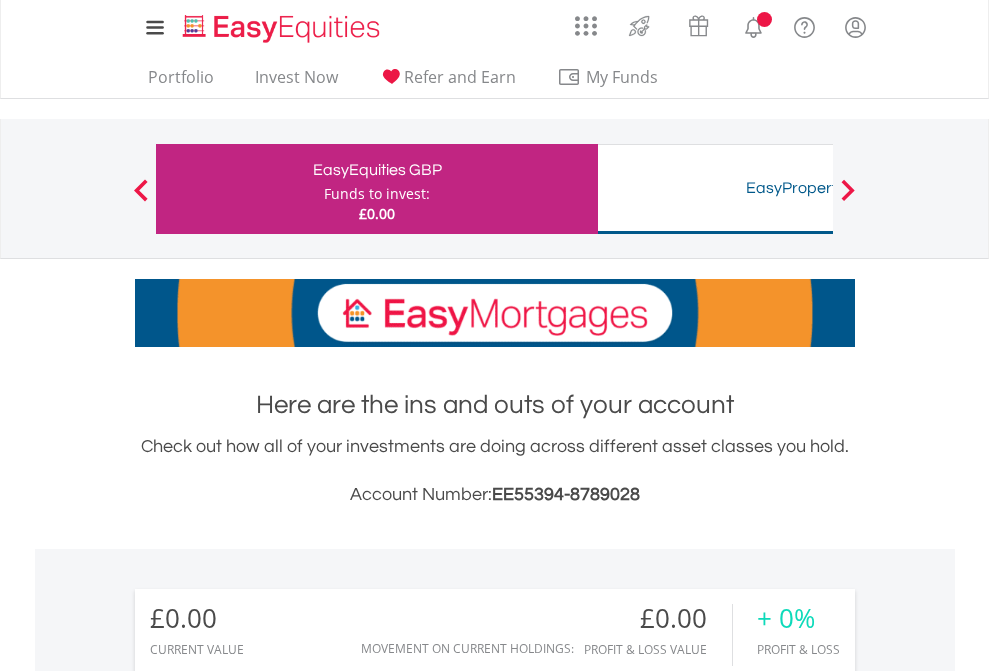 scroll, scrollTop: 1202, scrollLeft: 0, axis: vertical 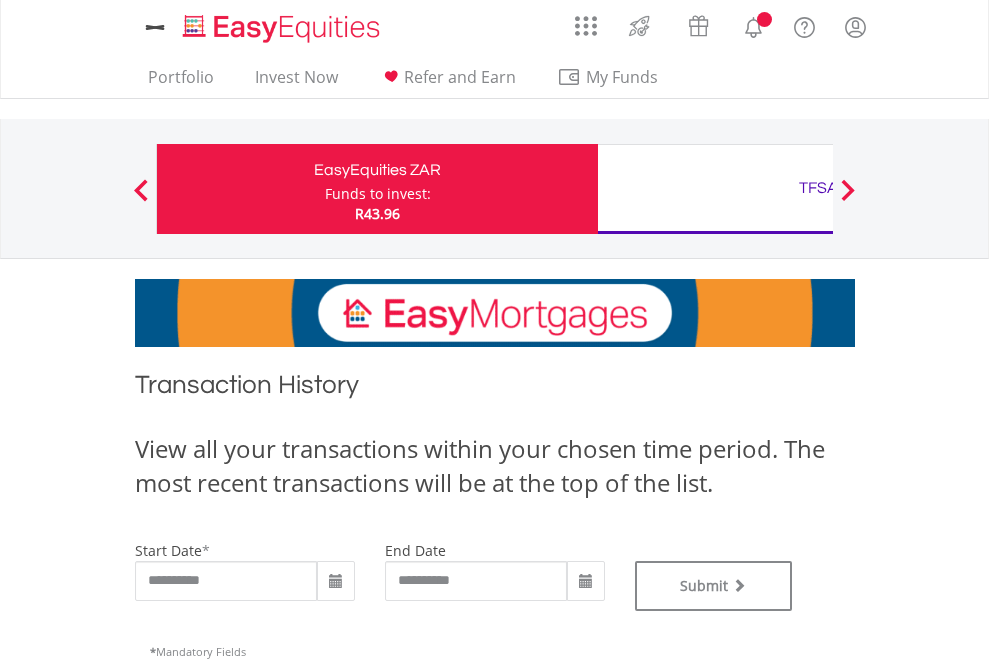 type on "**********" 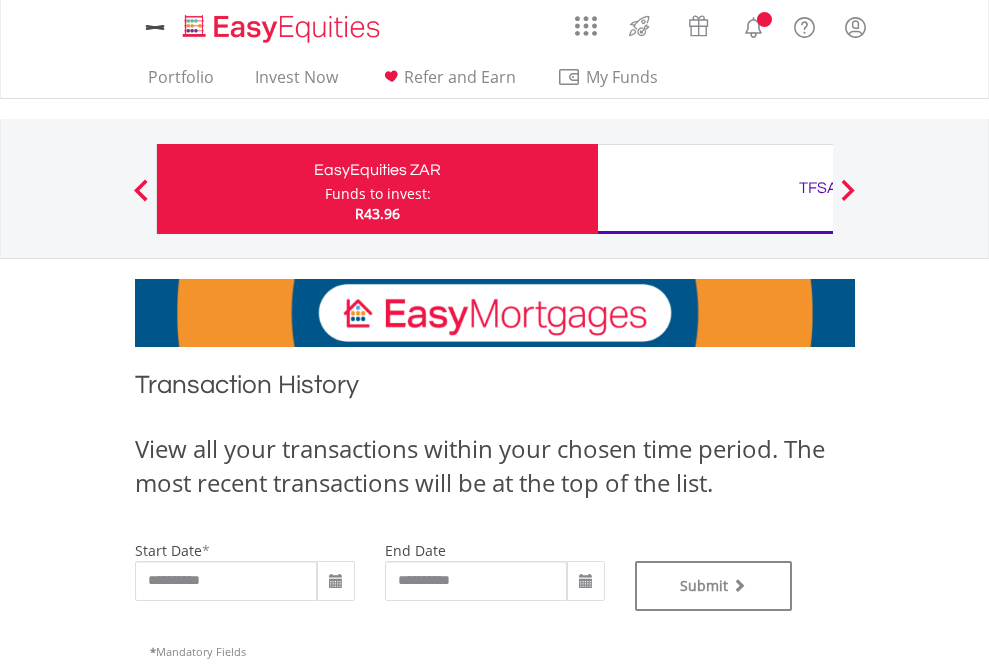 scroll, scrollTop: 0, scrollLeft: 0, axis: both 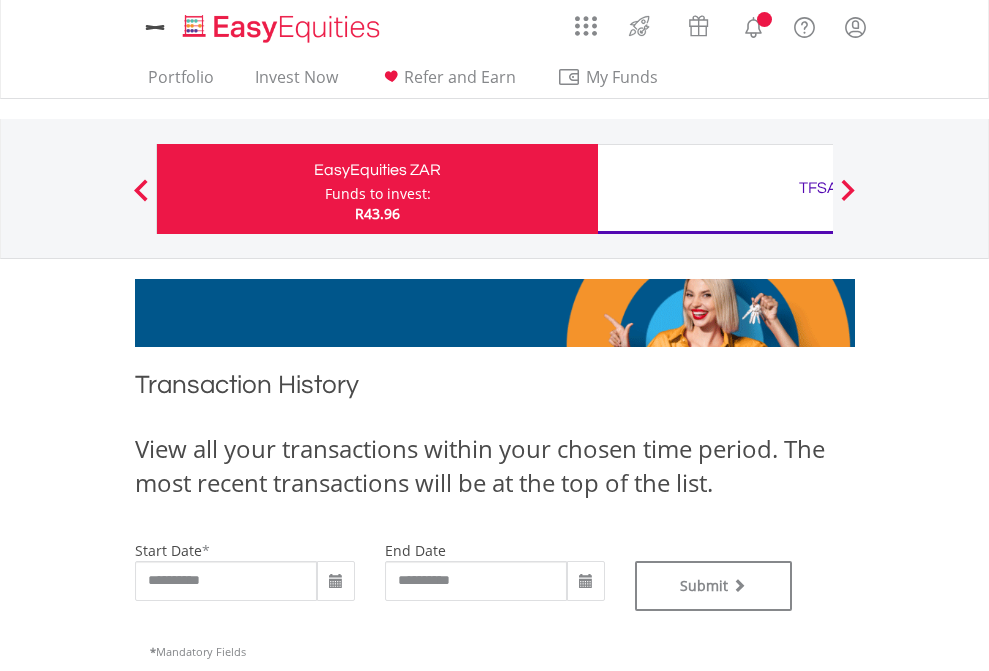 type on "**********" 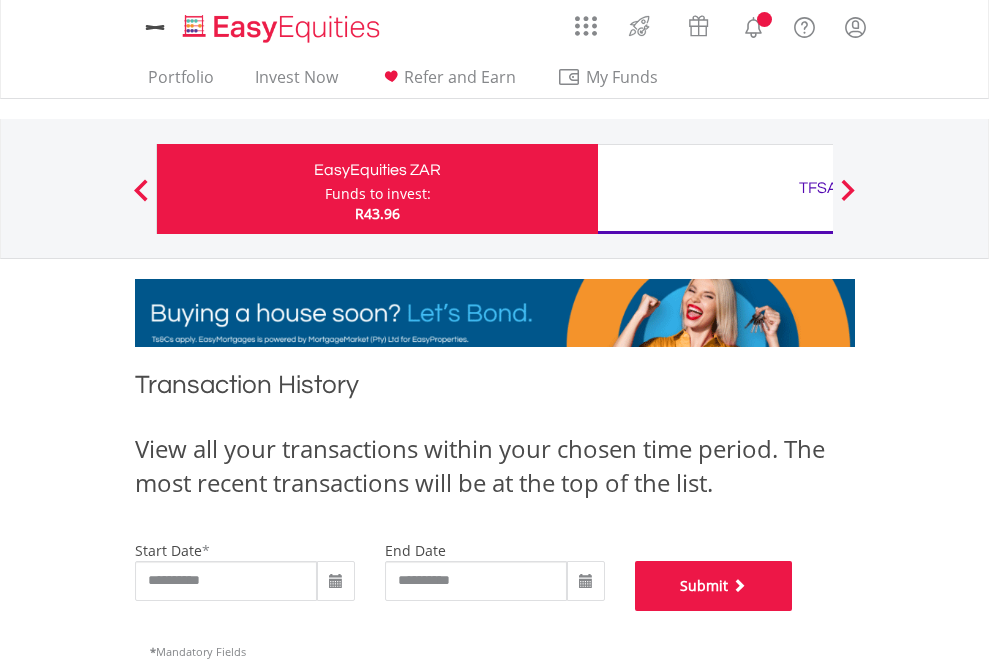click on "Submit" at bounding box center (714, 586) 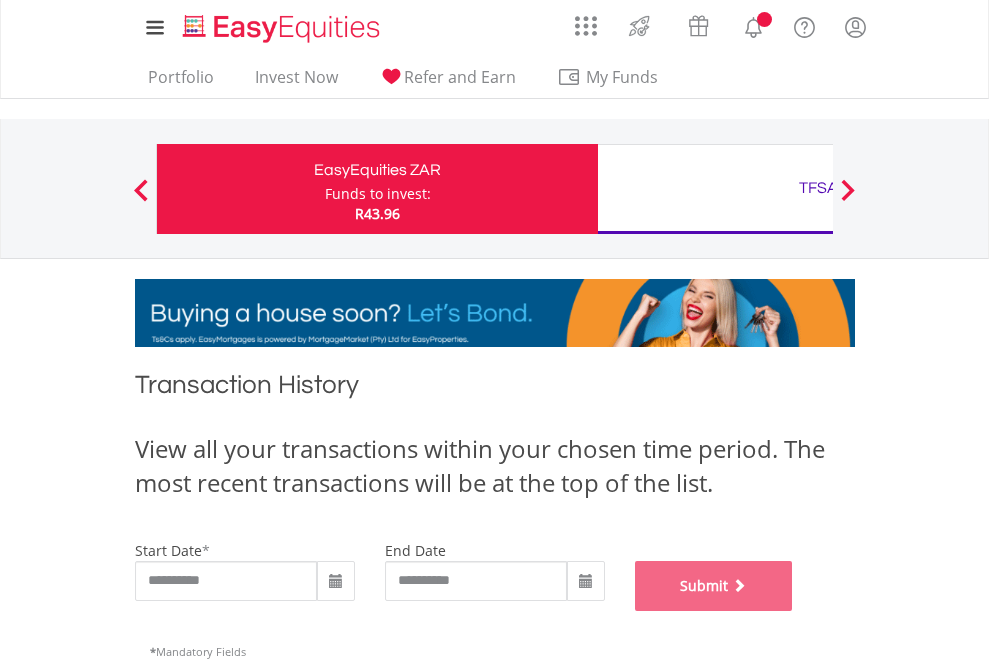 scroll, scrollTop: 811, scrollLeft: 0, axis: vertical 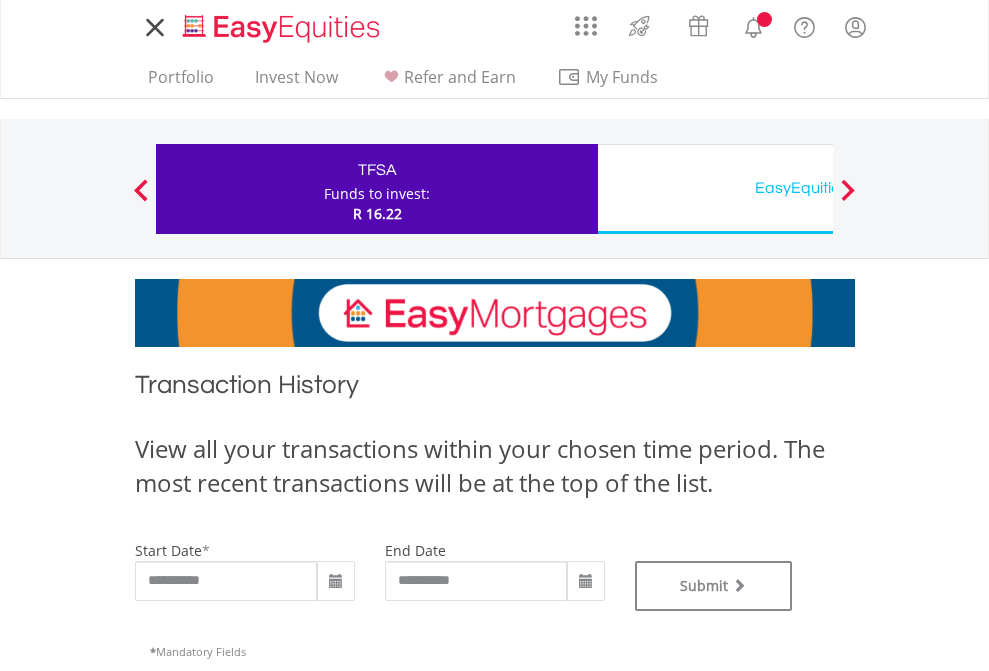 type on "**********" 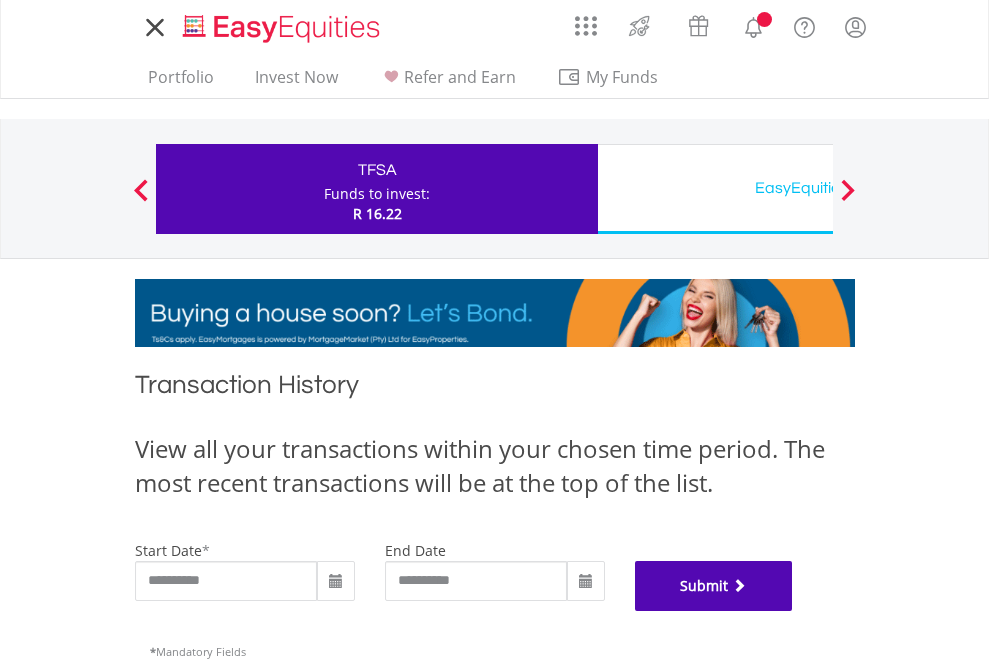 click on "Submit" at bounding box center (714, 586) 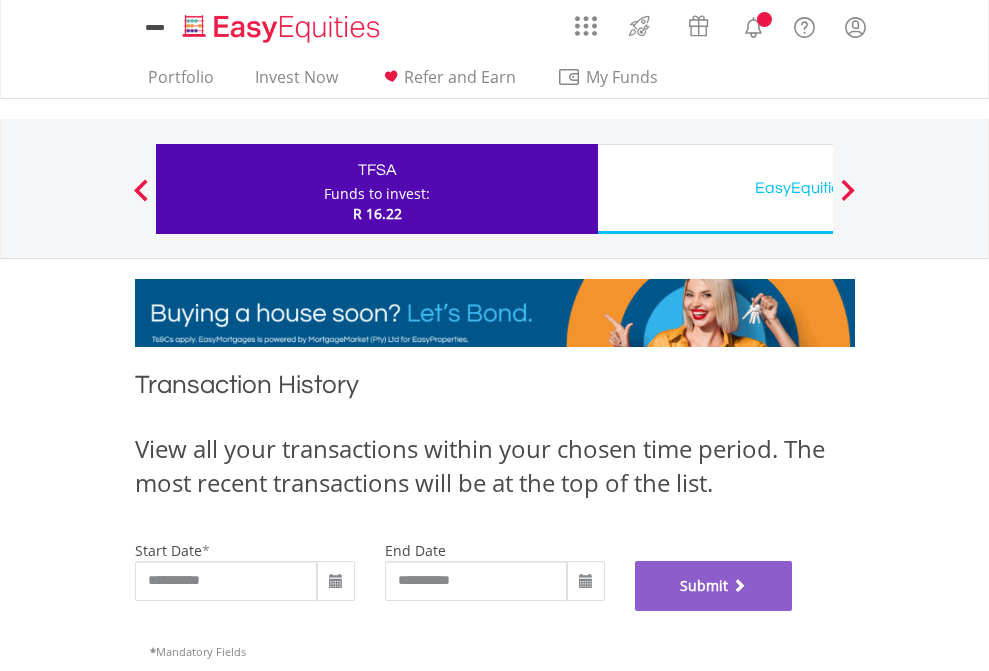 scroll, scrollTop: 811, scrollLeft: 0, axis: vertical 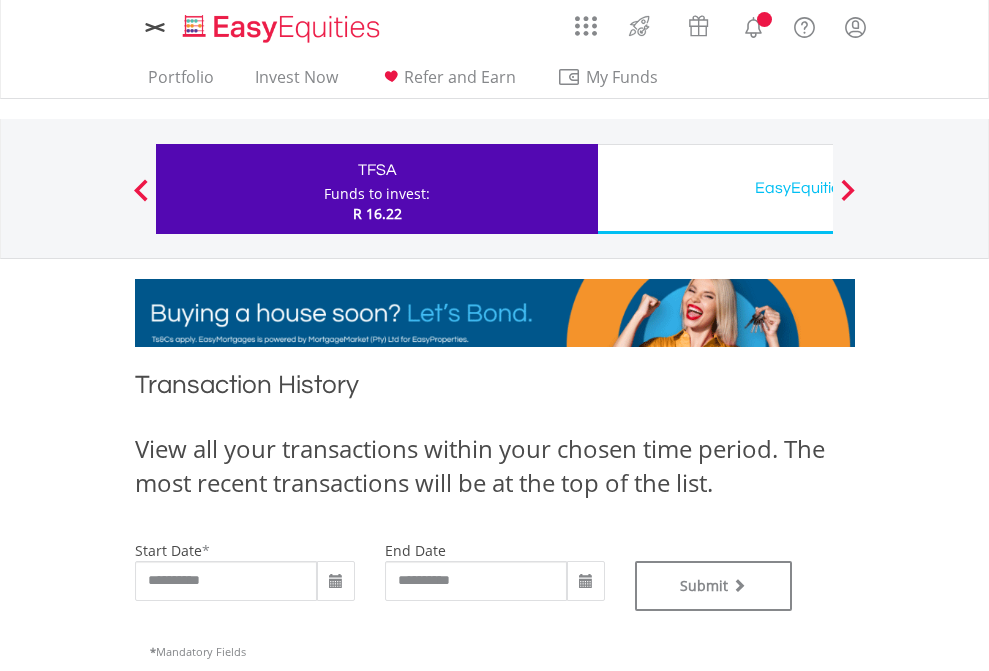 click on "EasyEquities USD" at bounding box center (818, 188) 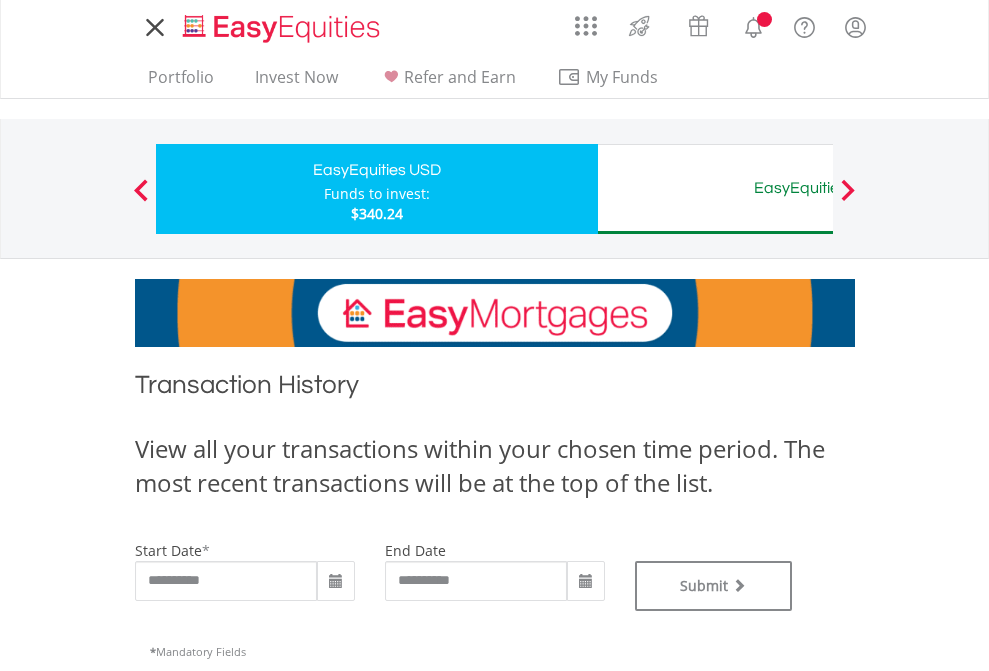 scroll, scrollTop: 0, scrollLeft: 0, axis: both 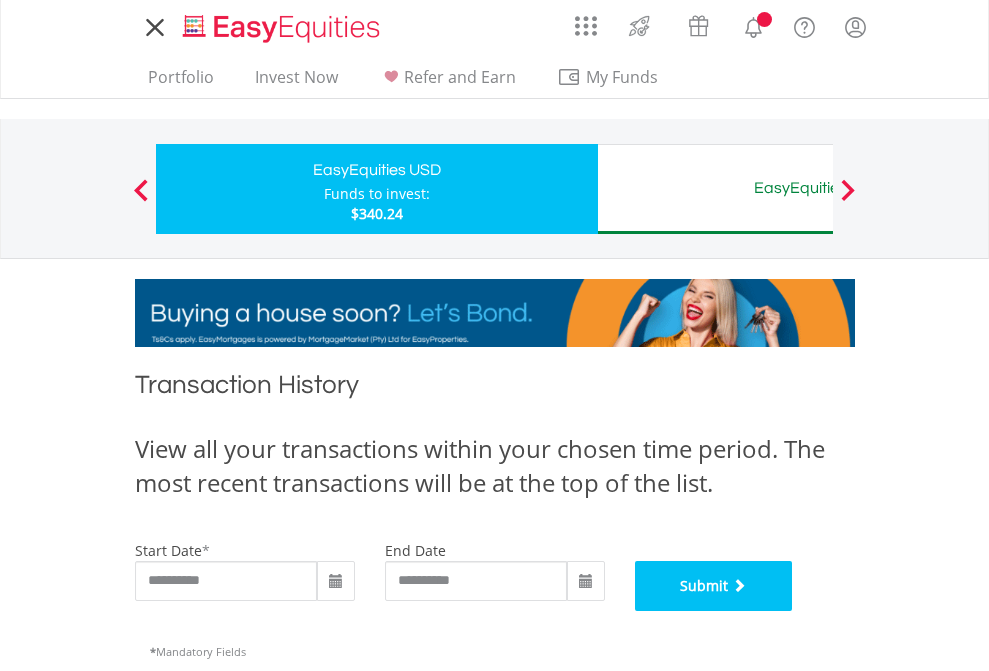 click on "Submit" at bounding box center (714, 586) 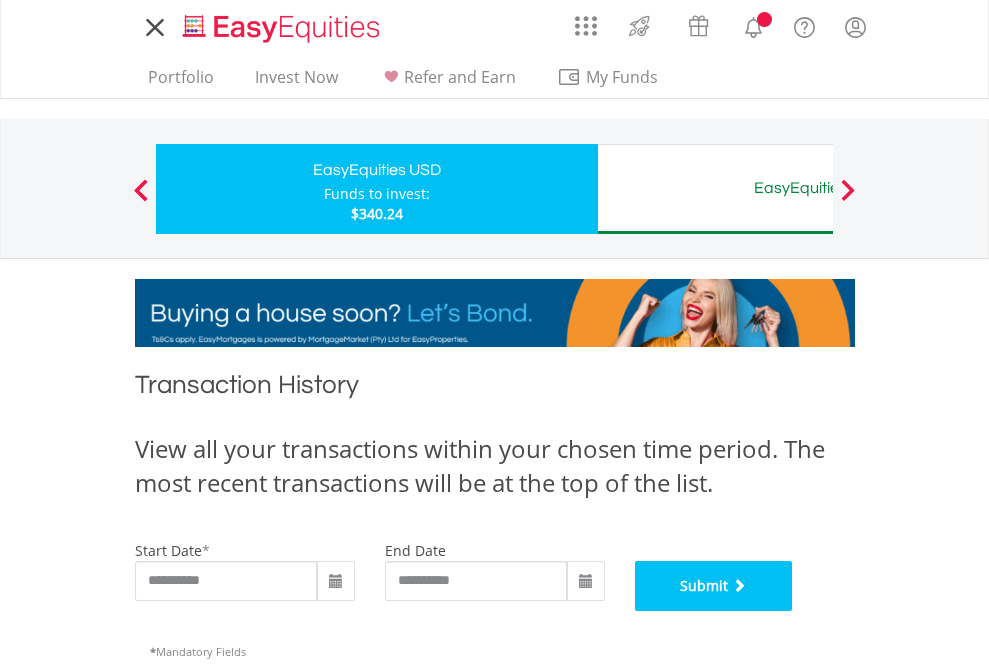 scroll, scrollTop: 811, scrollLeft: 0, axis: vertical 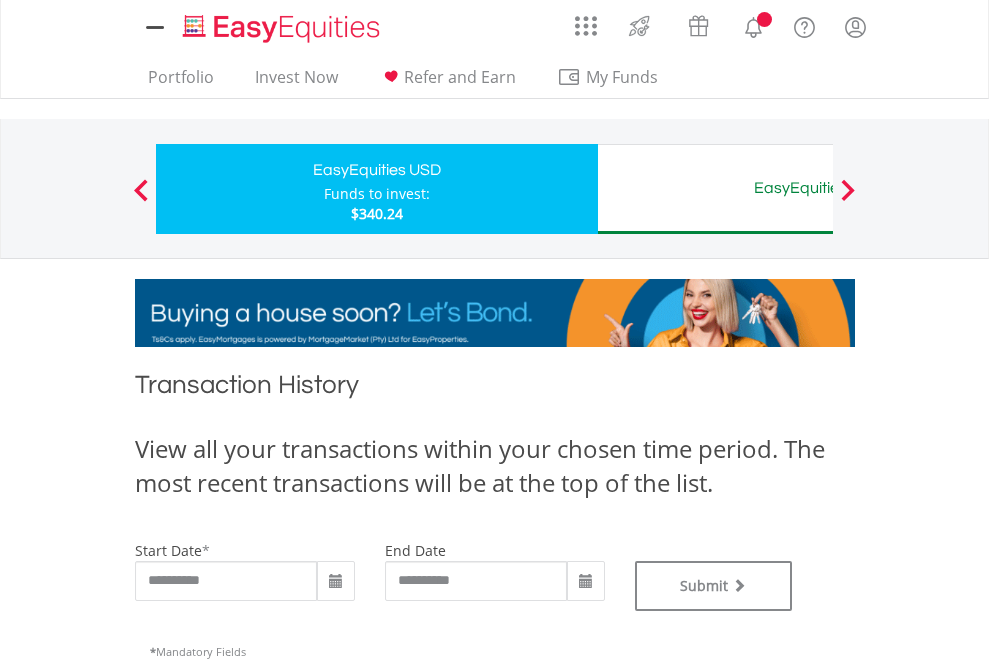 click on "EasyEquities AUD" at bounding box center (818, 188) 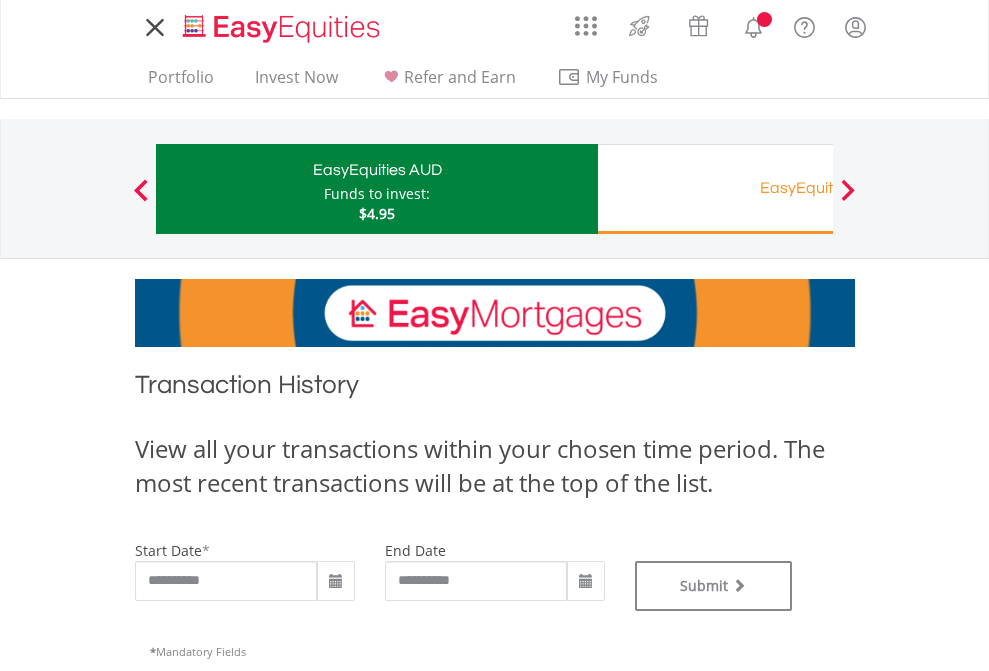 scroll, scrollTop: 0, scrollLeft: 0, axis: both 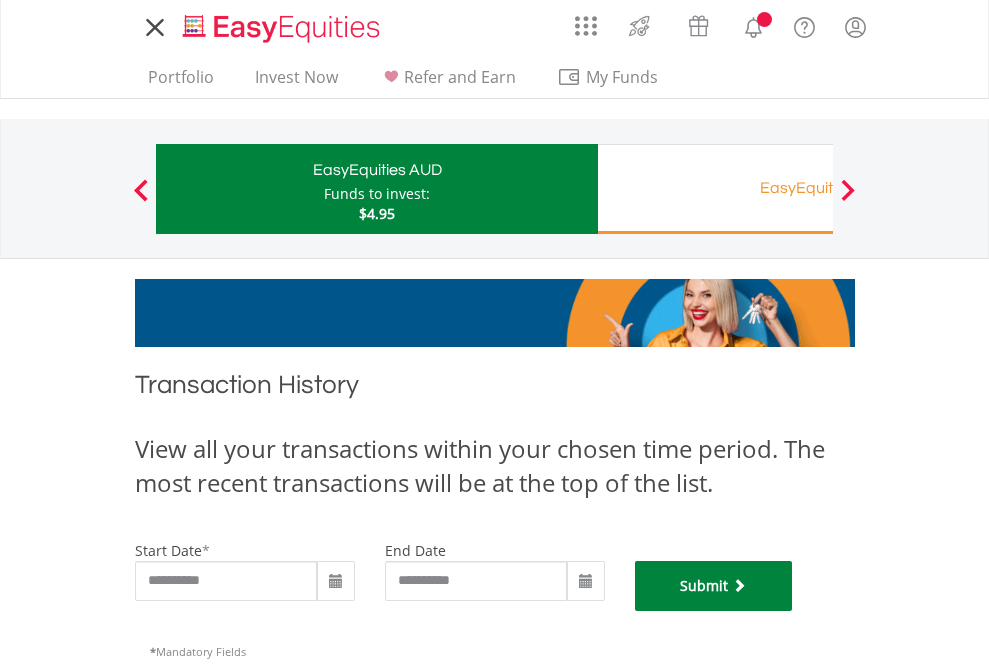 click on "Submit" at bounding box center (714, 586) 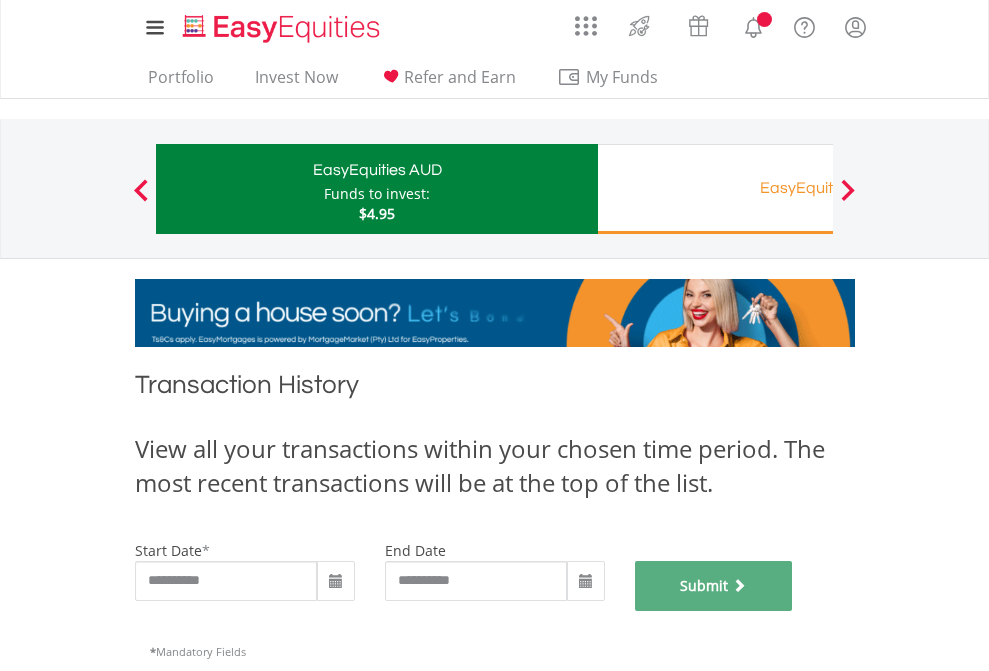 scroll, scrollTop: 811, scrollLeft: 0, axis: vertical 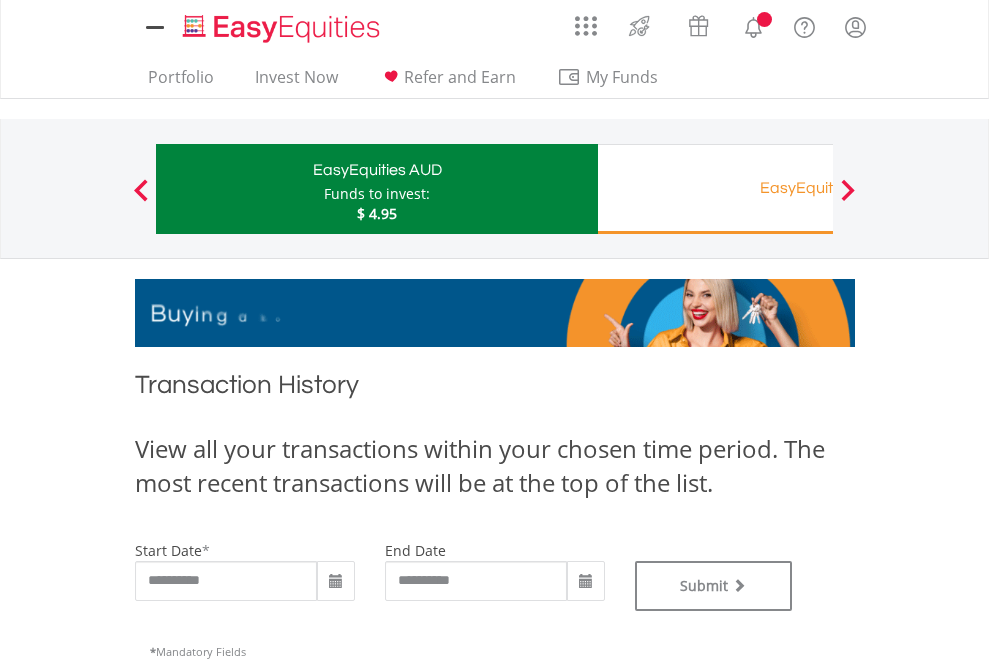 click on "EasyEquities RA" at bounding box center (818, 188) 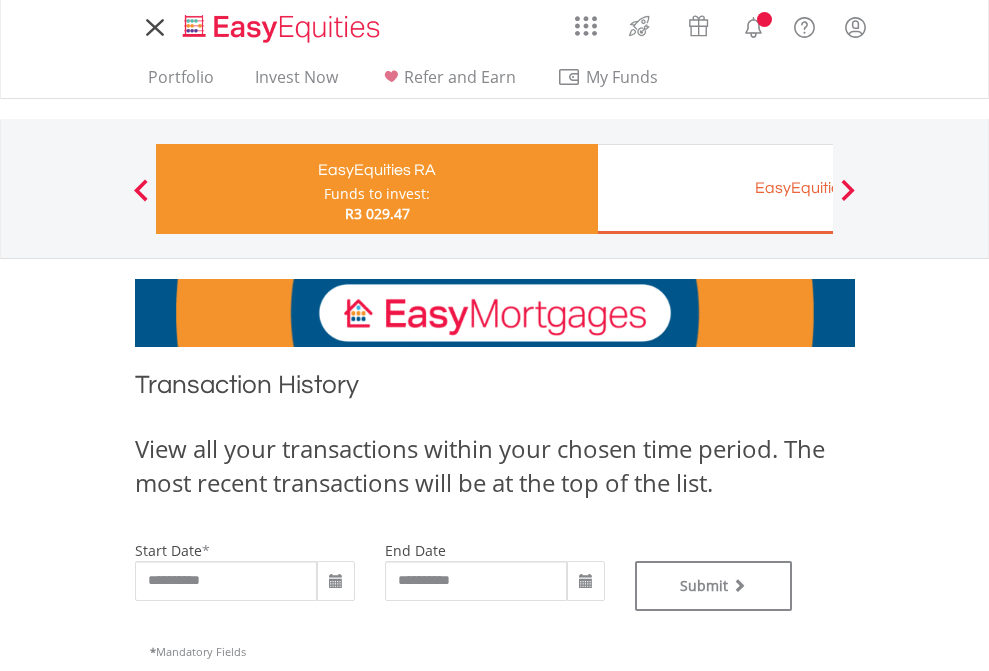 scroll, scrollTop: 0, scrollLeft: 0, axis: both 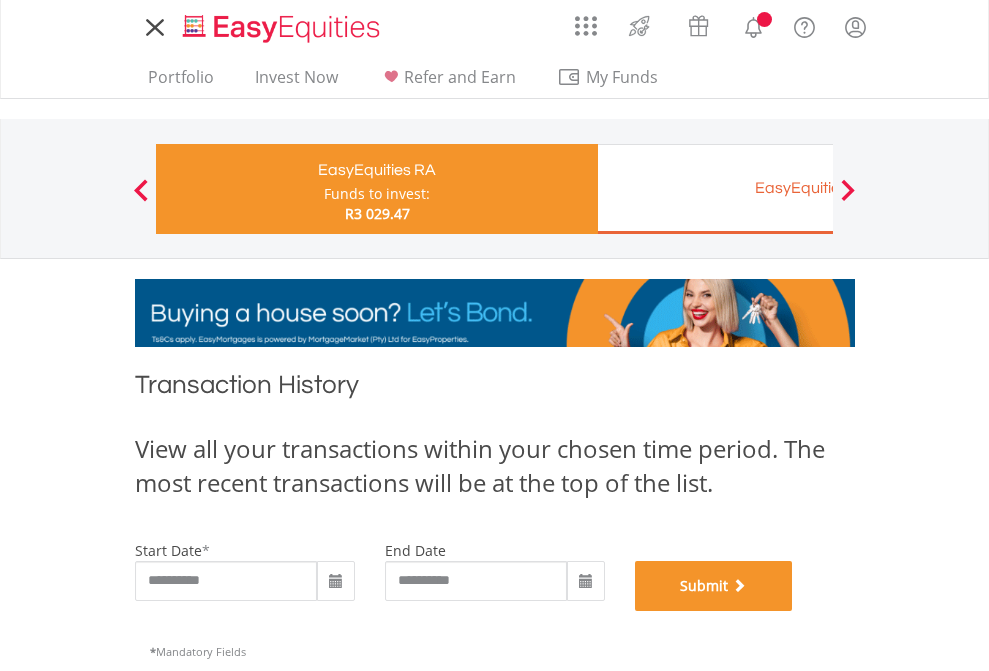 click on "Submit" at bounding box center (714, 586) 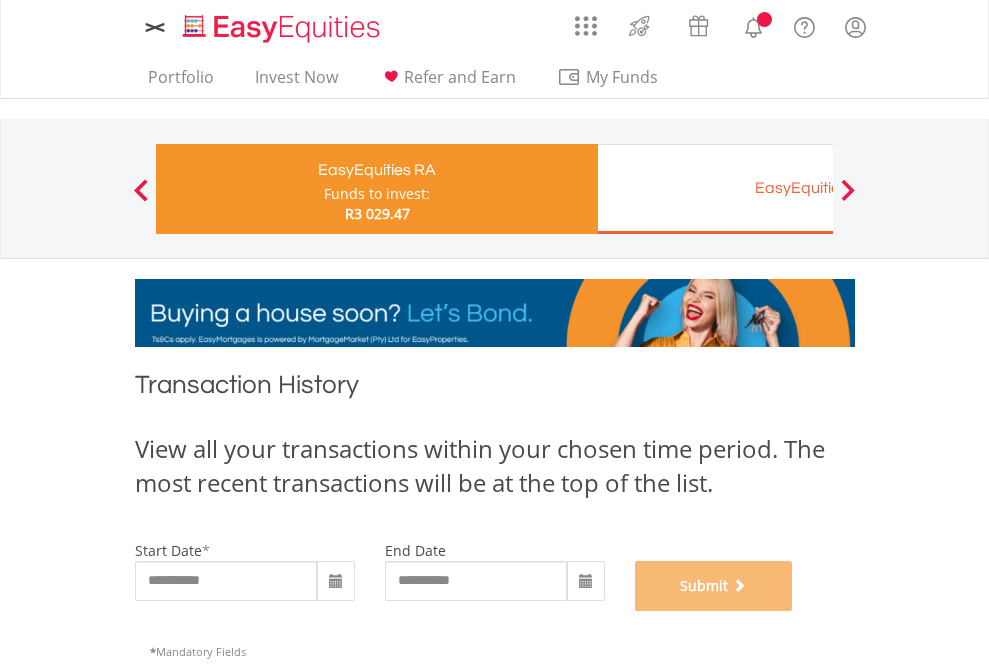scroll, scrollTop: 811, scrollLeft: 0, axis: vertical 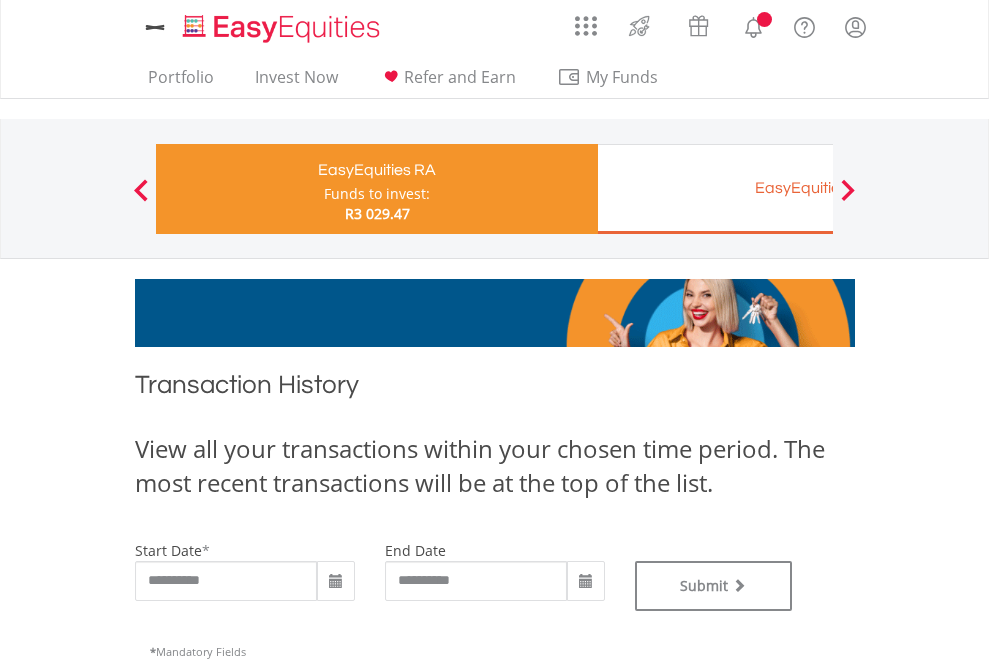 click on "EasyEquities EUR" at bounding box center [818, 188] 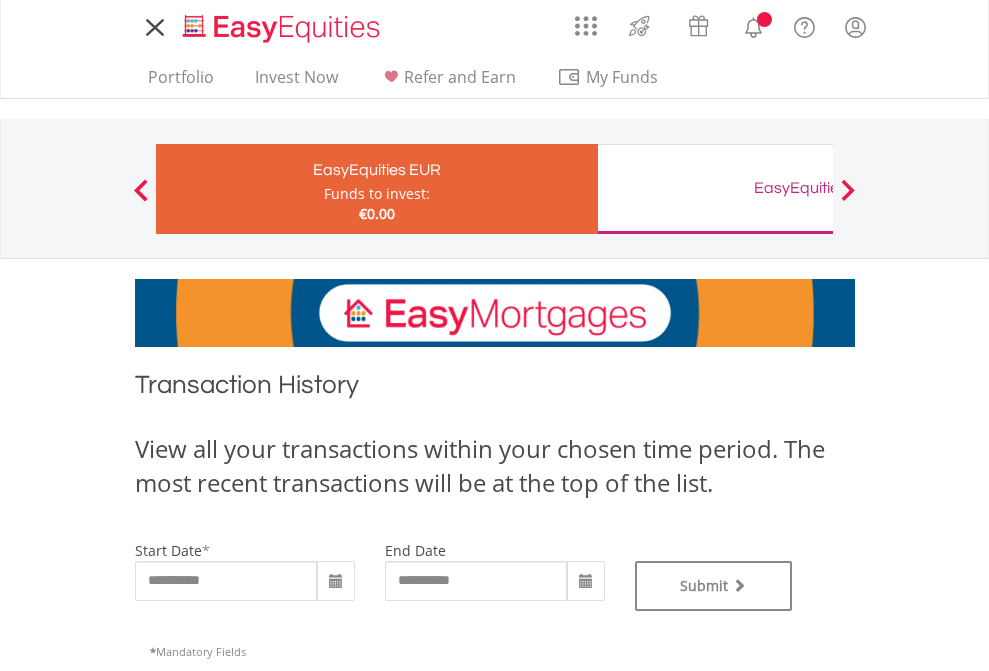 scroll, scrollTop: 0, scrollLeft: 0, axis: both 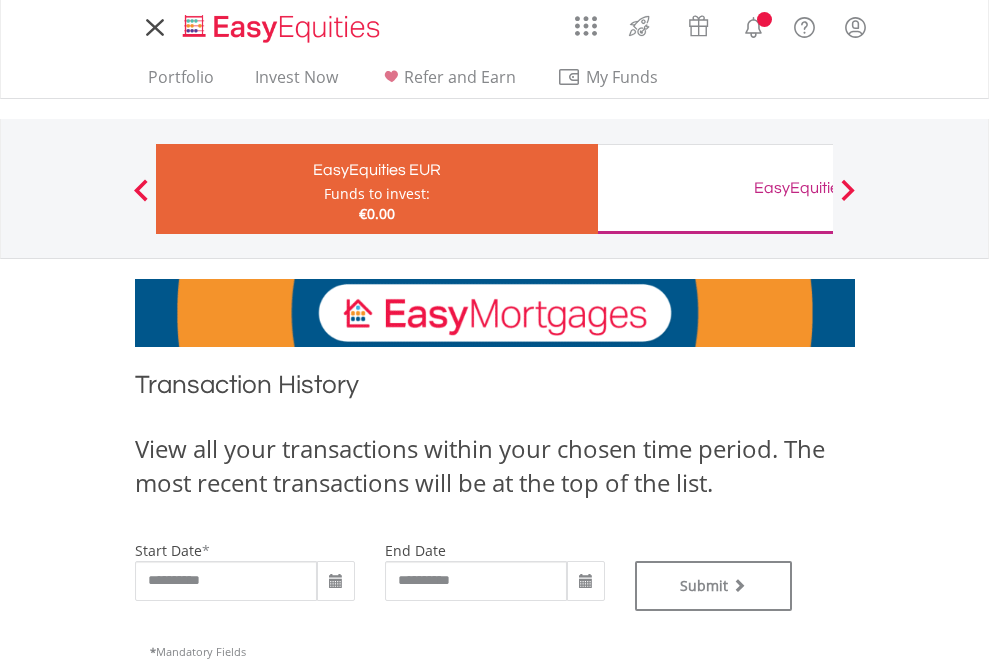 type on "**********" 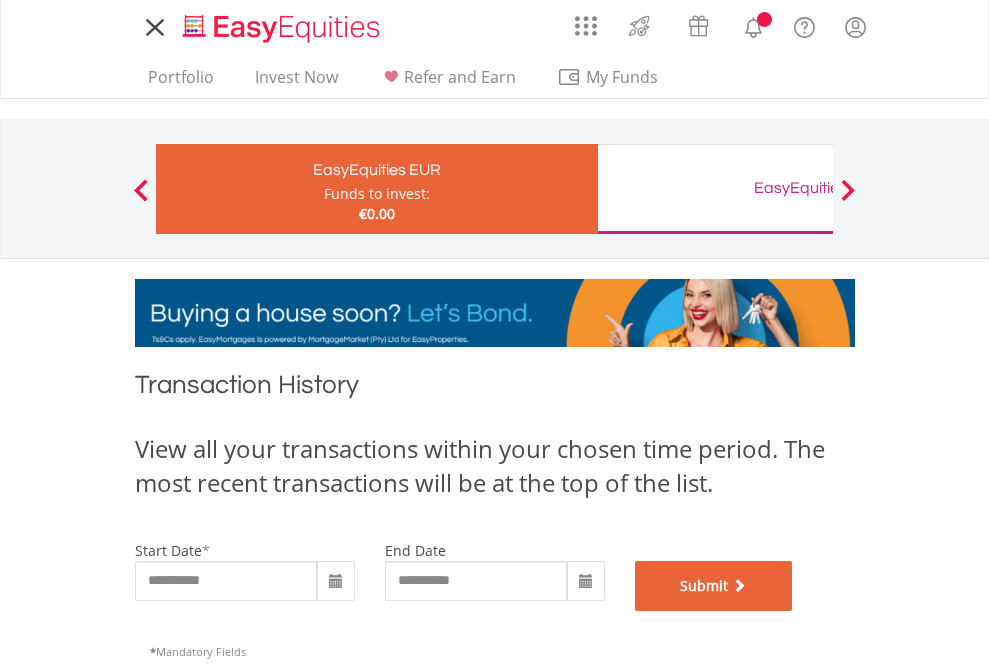 click on "Submit" at bounding box center [714, 586] 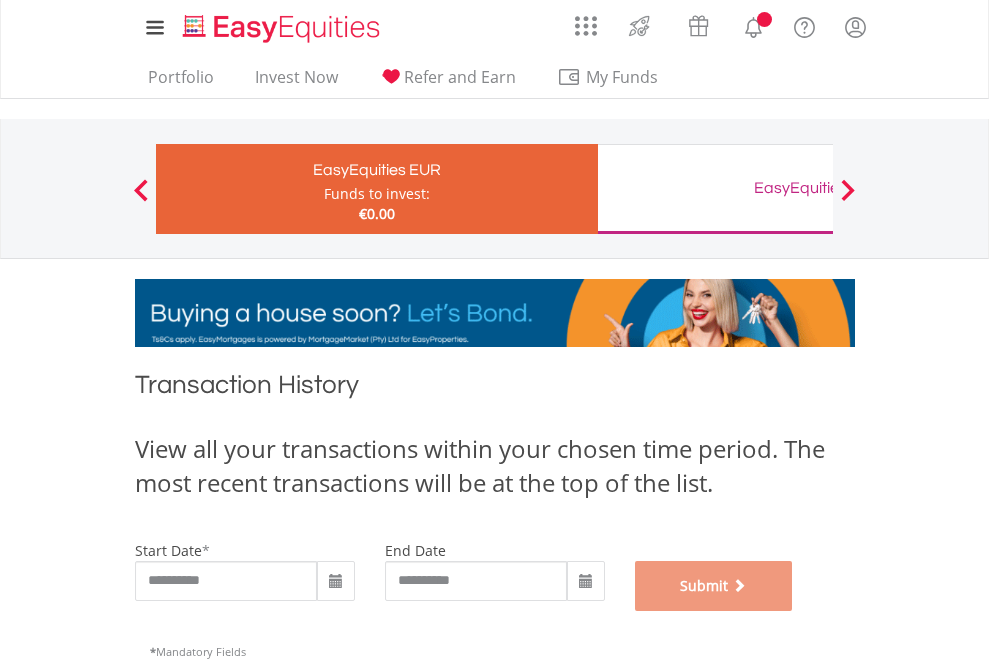 scroll, scrollTop: 811, scrollLeft: 0, axis: vertical 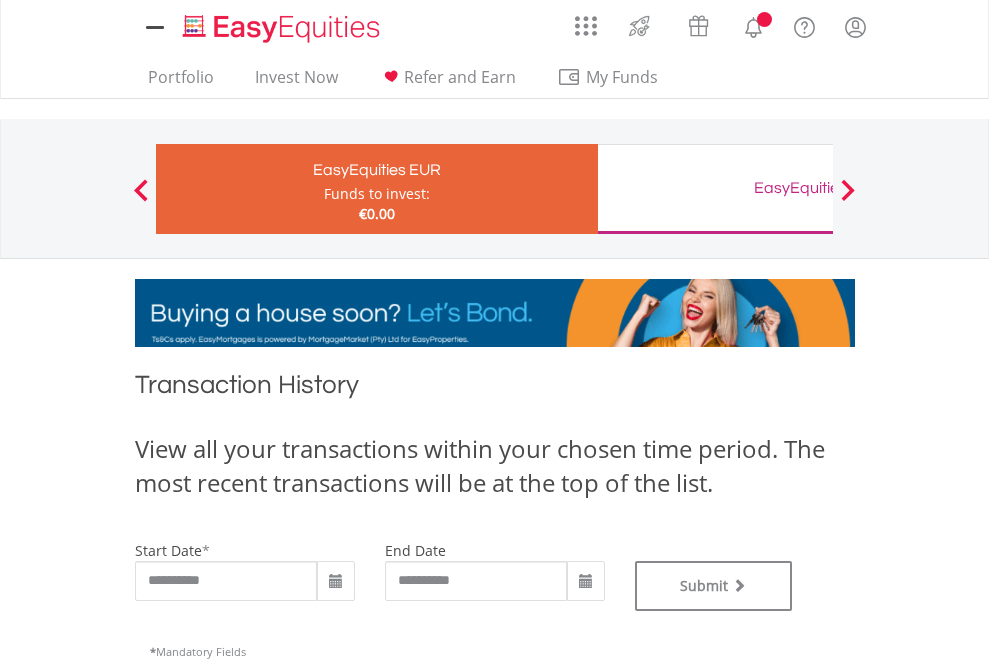 click on "EasyEquities GBP" at bounding box center [818, 188] 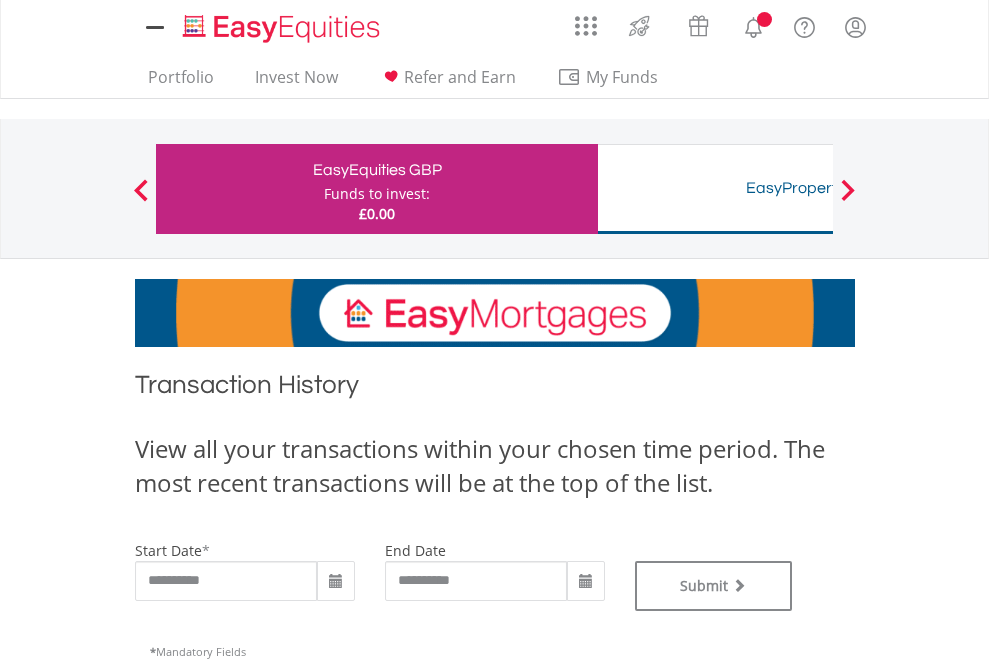 scroll, scrollTop: 0, scrollLeft: 0, axis: both 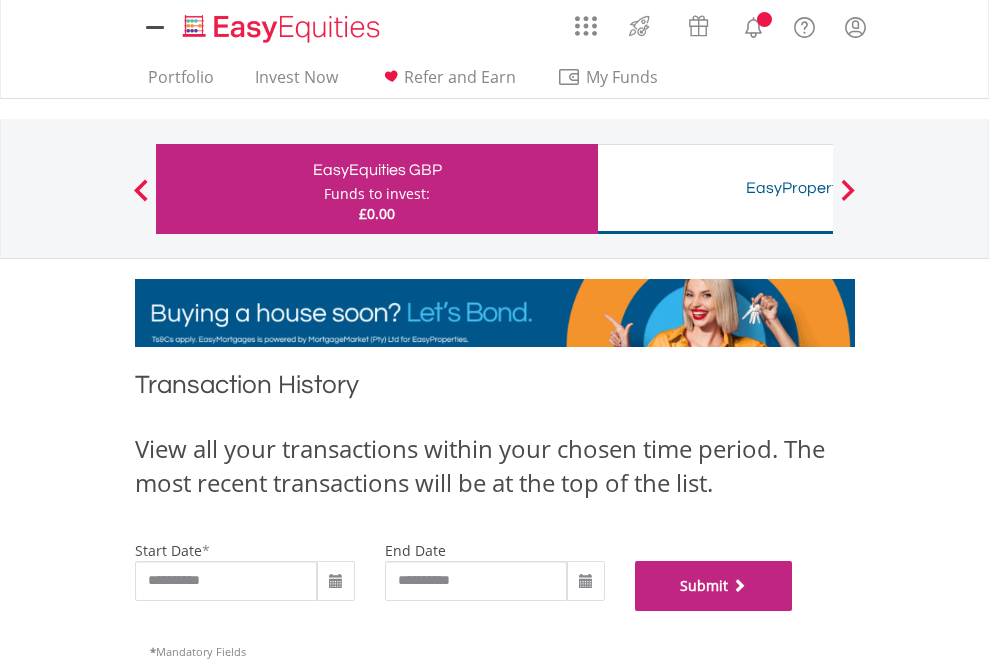 click on "Submit" at bounding box center (714, 586) 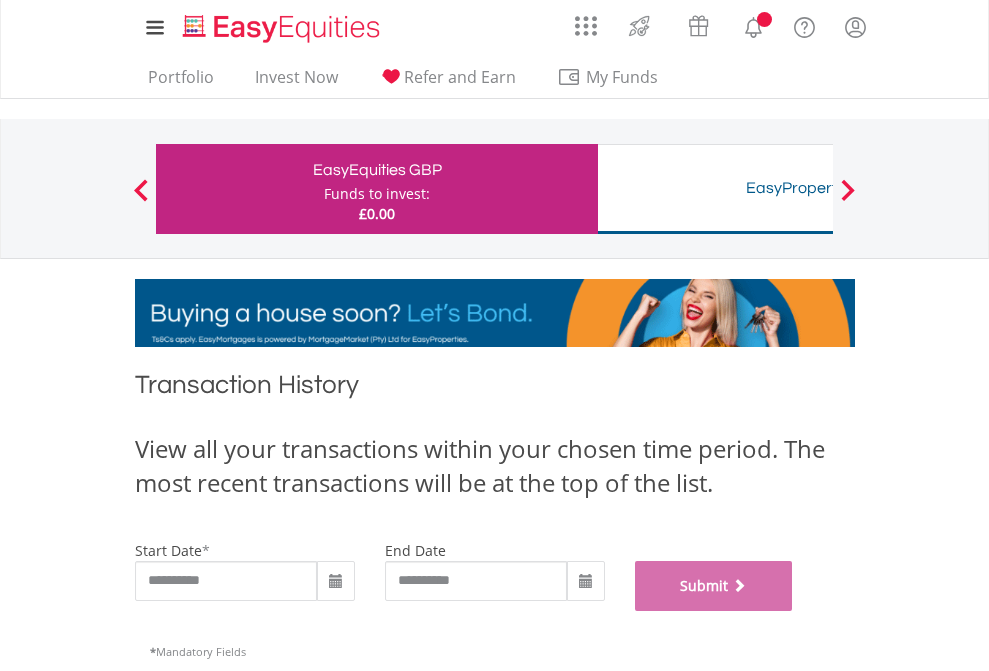 scroll, scrollTop: 811, scrollLeft: 0, axis: vertical 